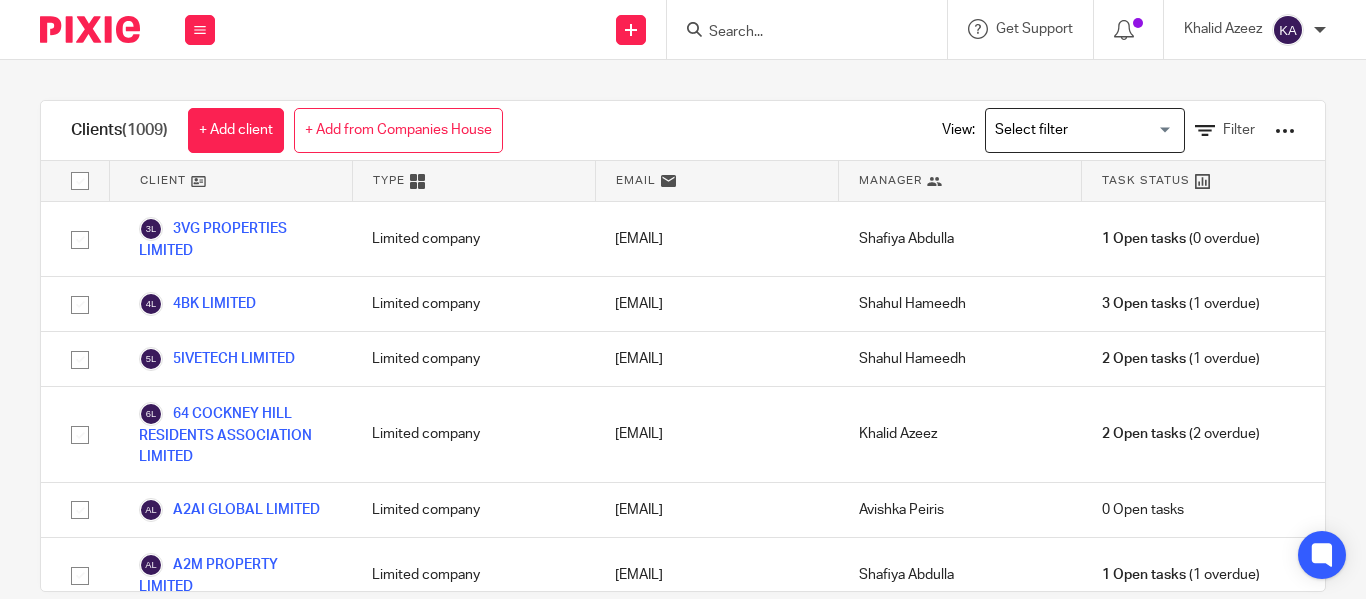scroll, scrollTop: 0, scrollLeft: 0, axis: both 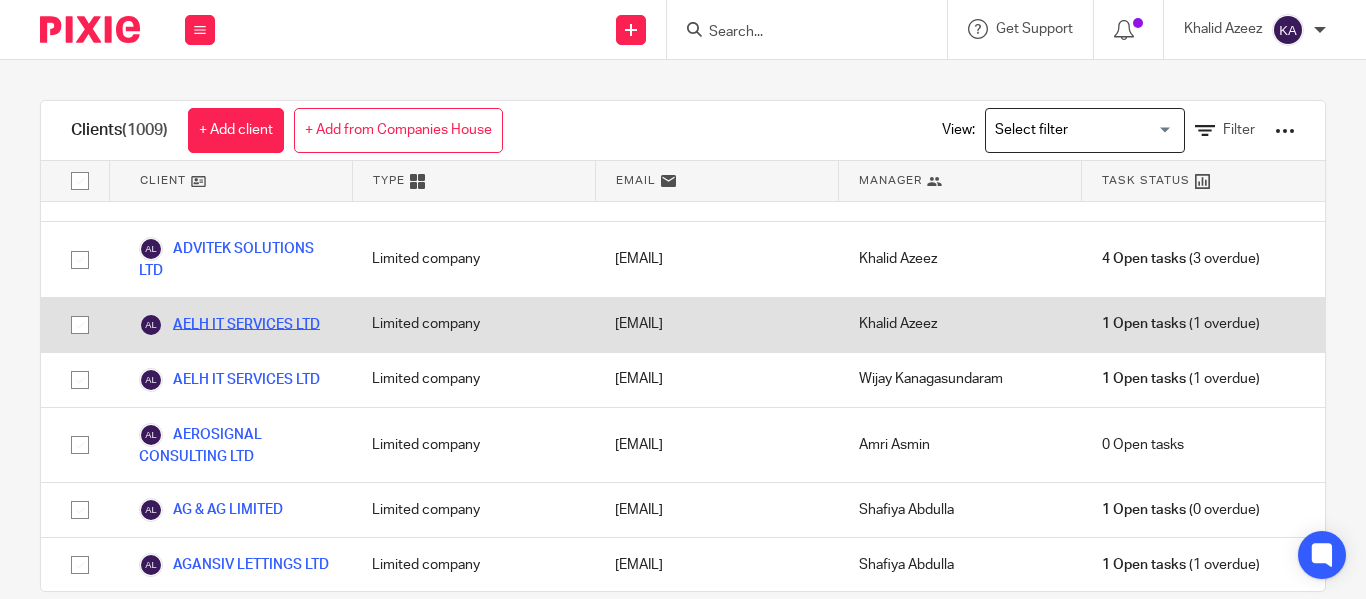 click on "AELH IT SERVICES LTD" at bounding box center [229, 325] 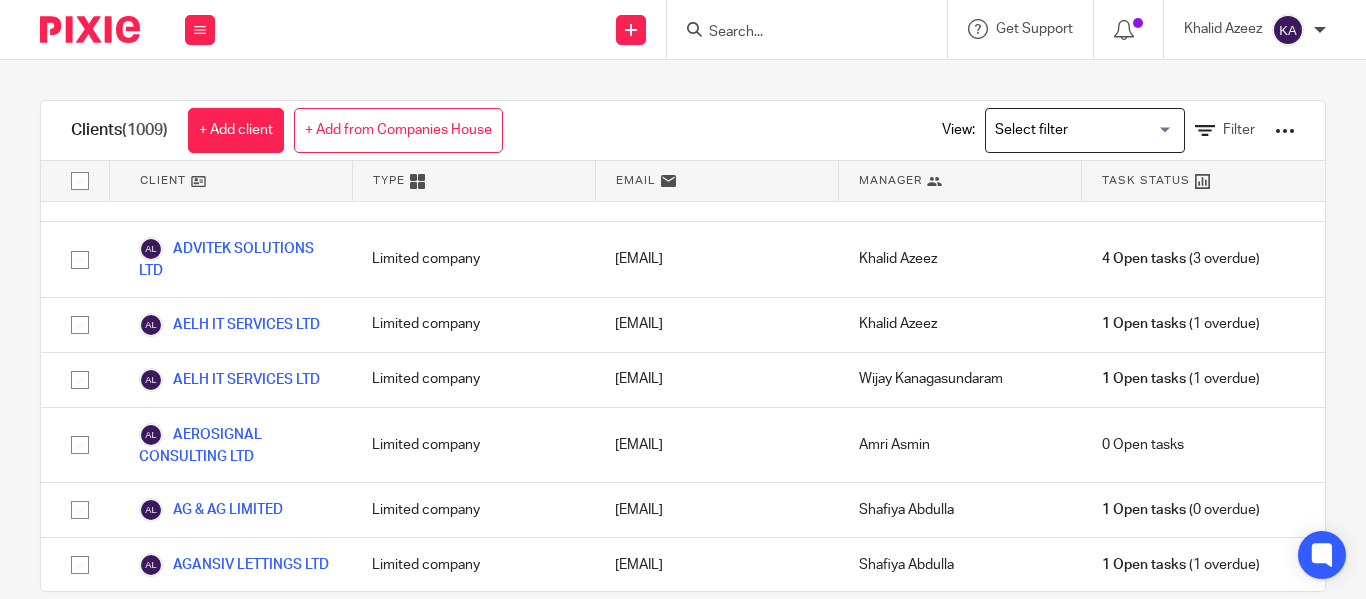 click on "View:
Loading...          Filter" at bounding box center [1103, 130] 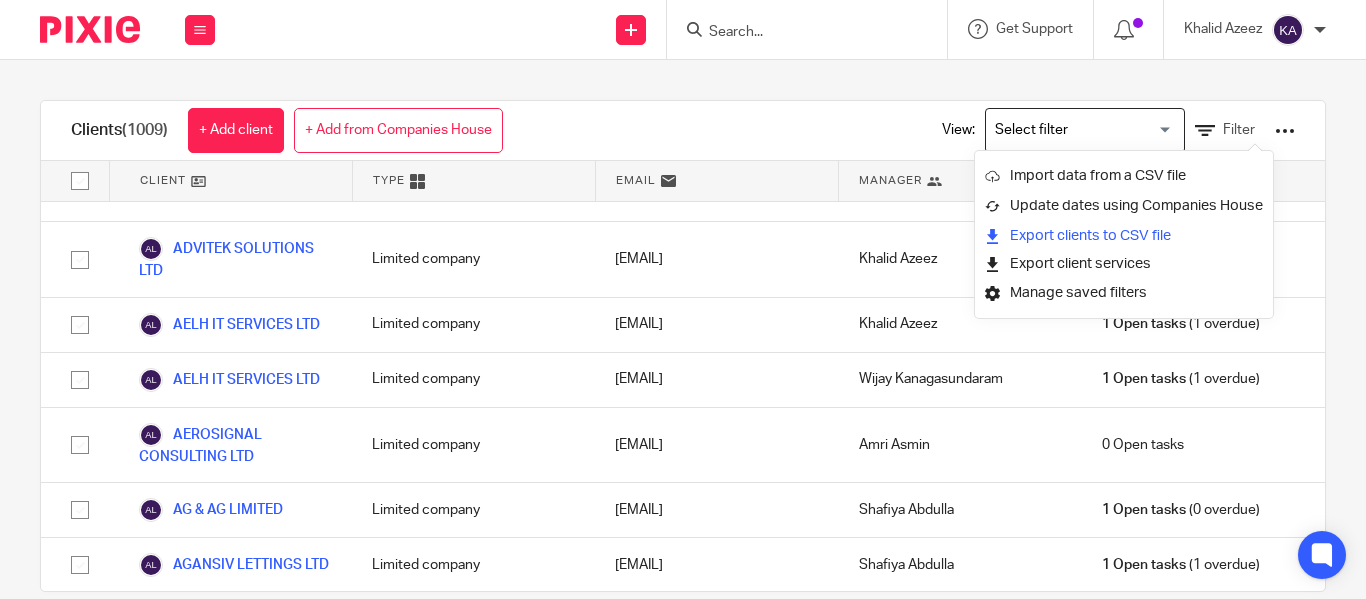 click on "Export clients to CSV file" at bounding box center (1124, 236) 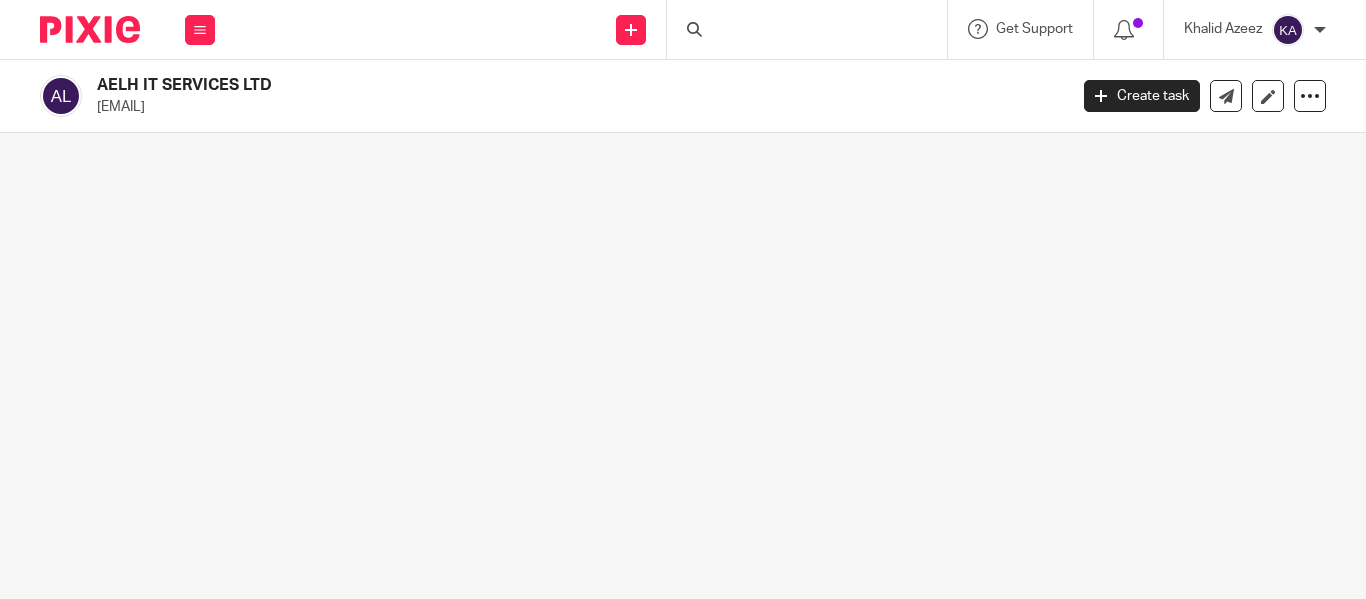 scroll, scrollTop: 0, scrollLeft: 0, axis: both 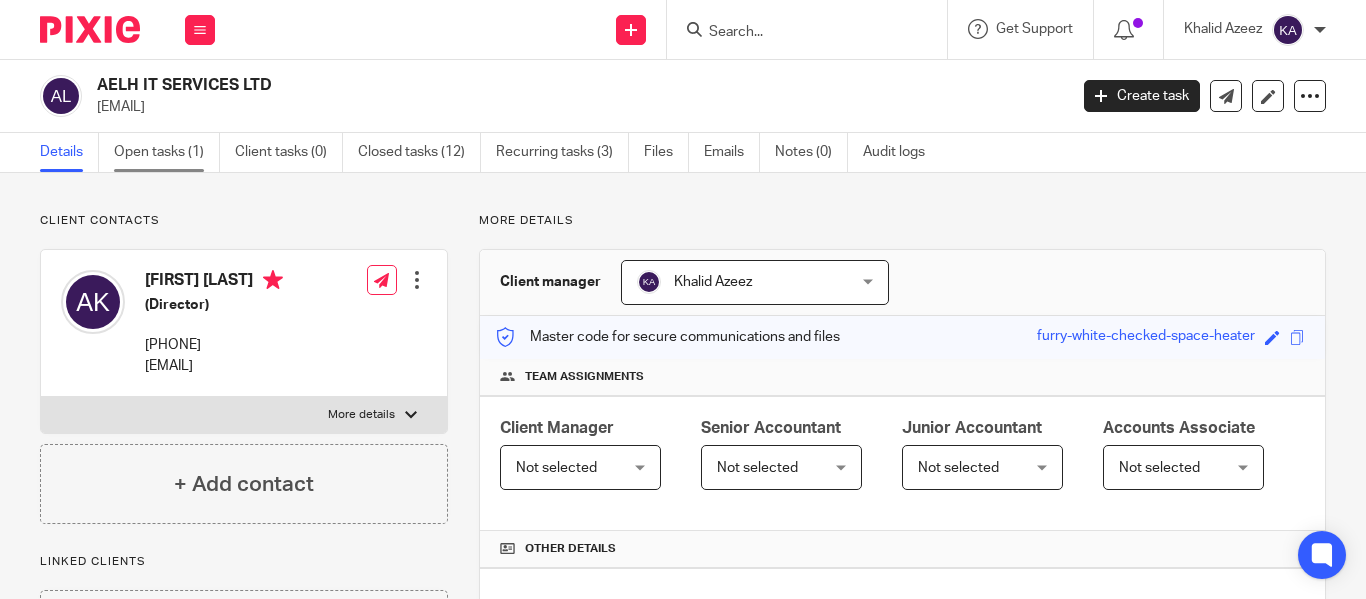 click on "Open tasks (1)" at bounding box center [167, 152] 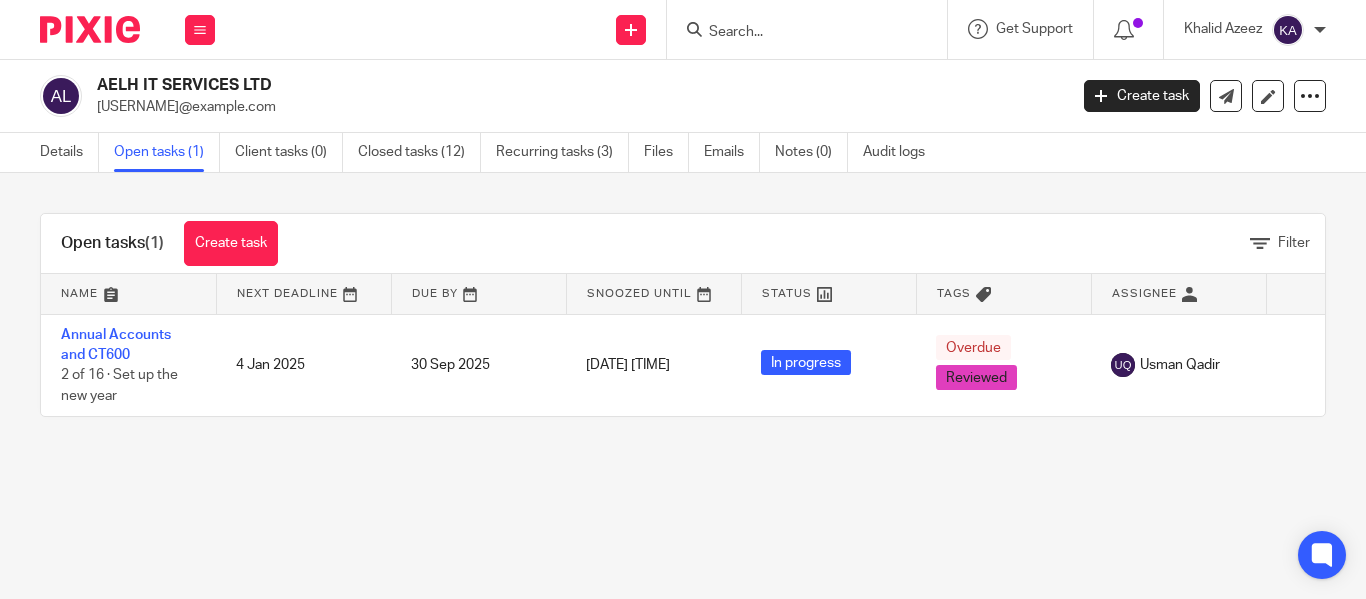 scroll, scrollTop: 0, scrollLeft: 0, axis: both 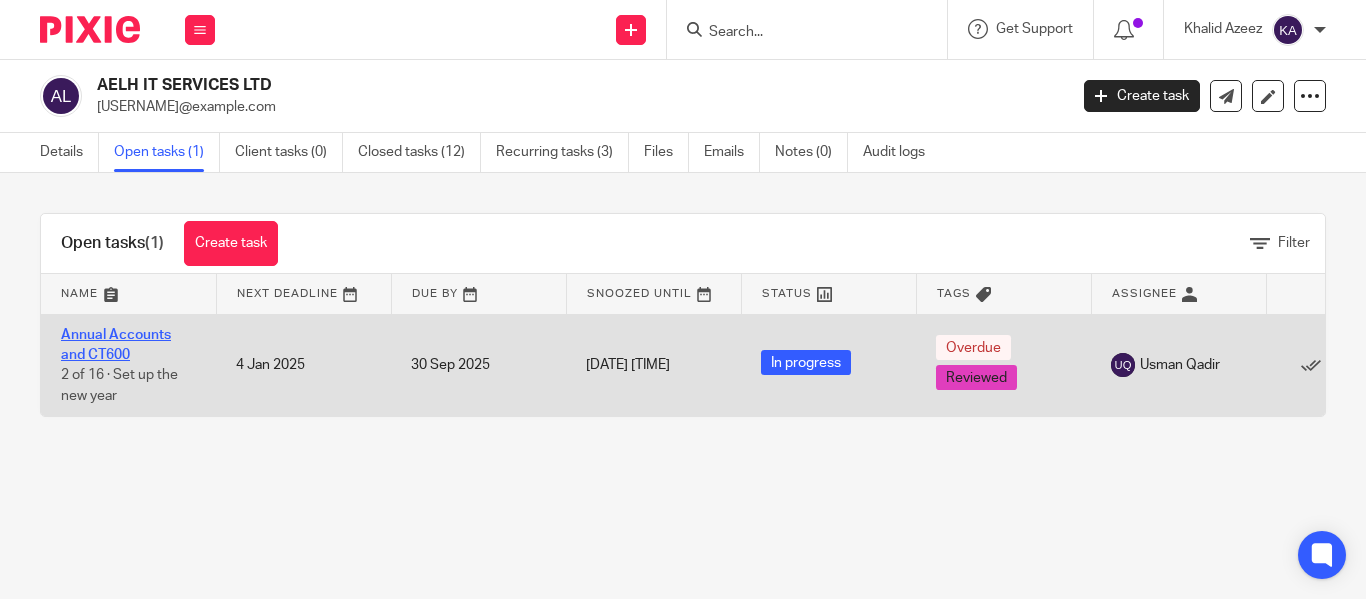 click on "Annual Accounts and CT600" at bounding box center (116, 345) 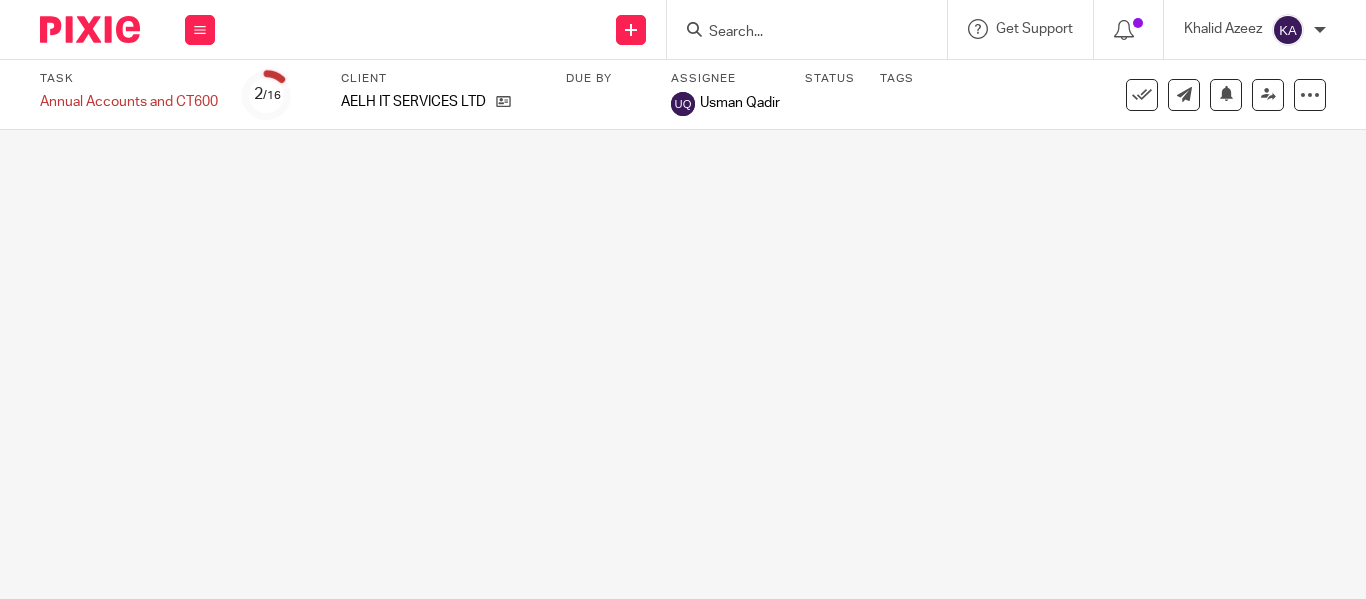 scroll, scrollTop: 0, scrollLeft: 0, axis: both 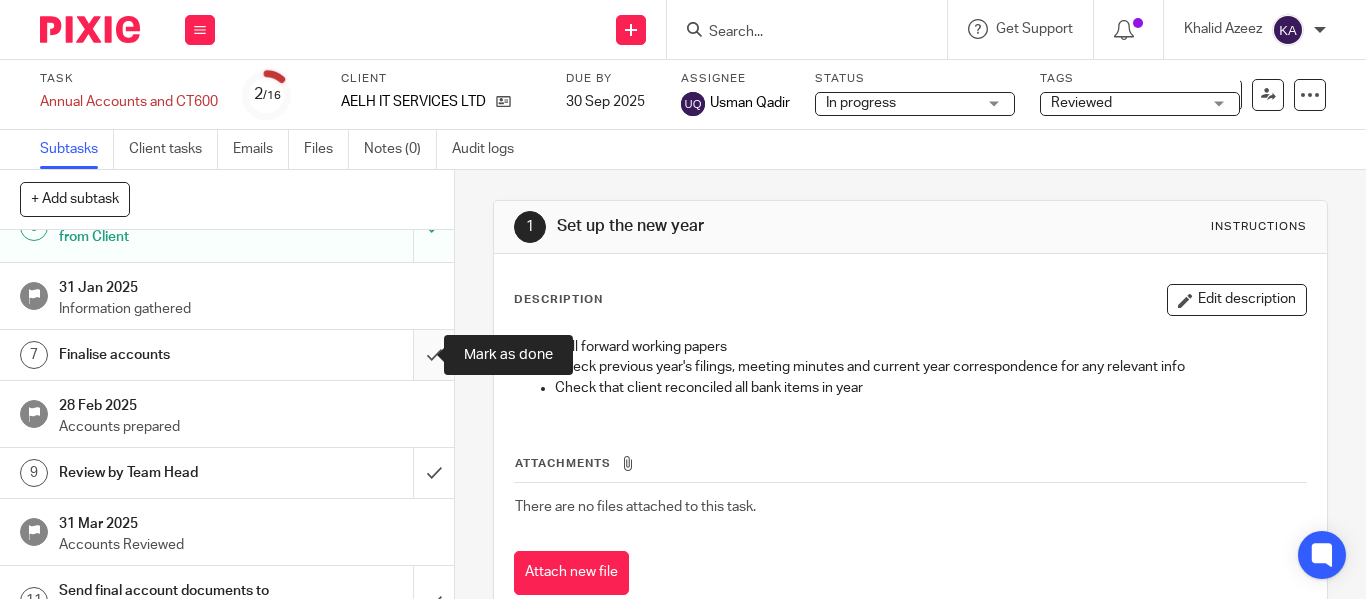 click at bounding box center [227, 355] 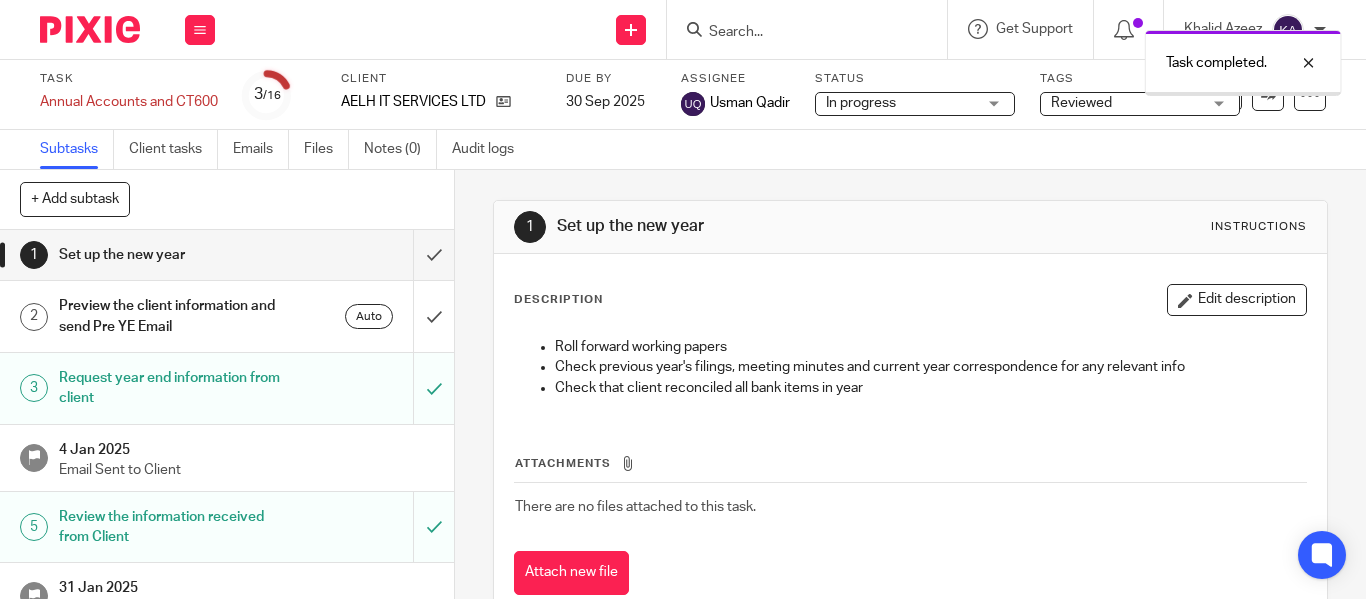scroll, scrollTop: 0, scrollLeft: 0, axis: both 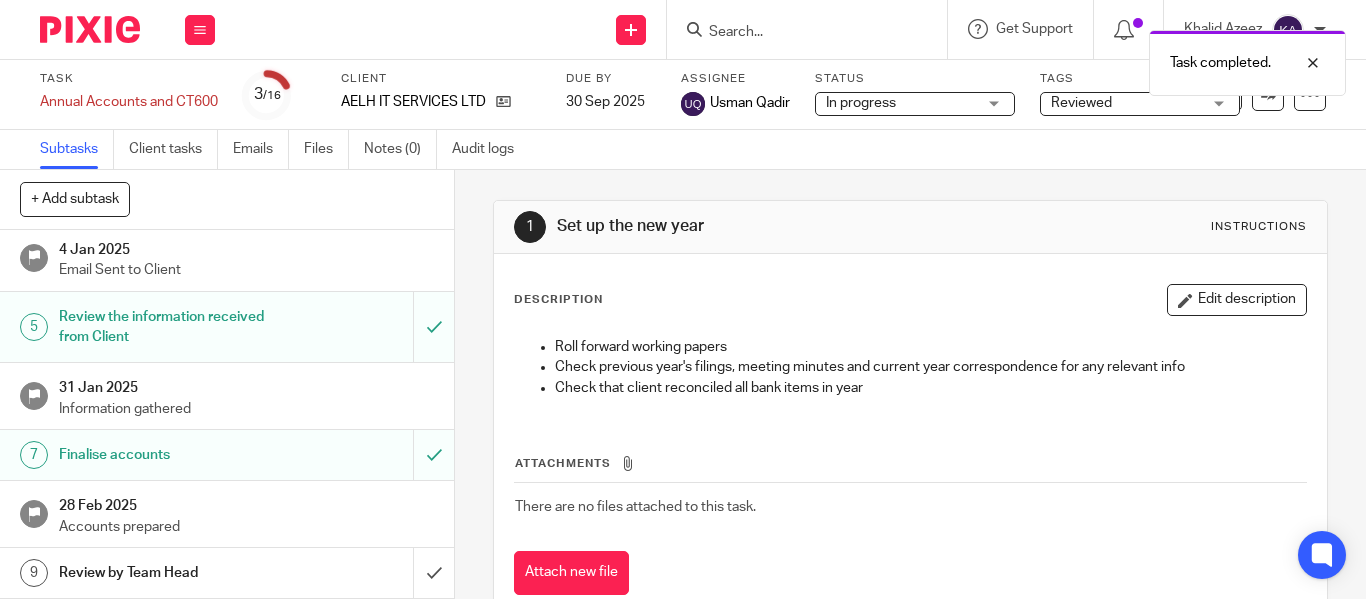 click on "Finalise accounts" at bounding box center (170, 455) 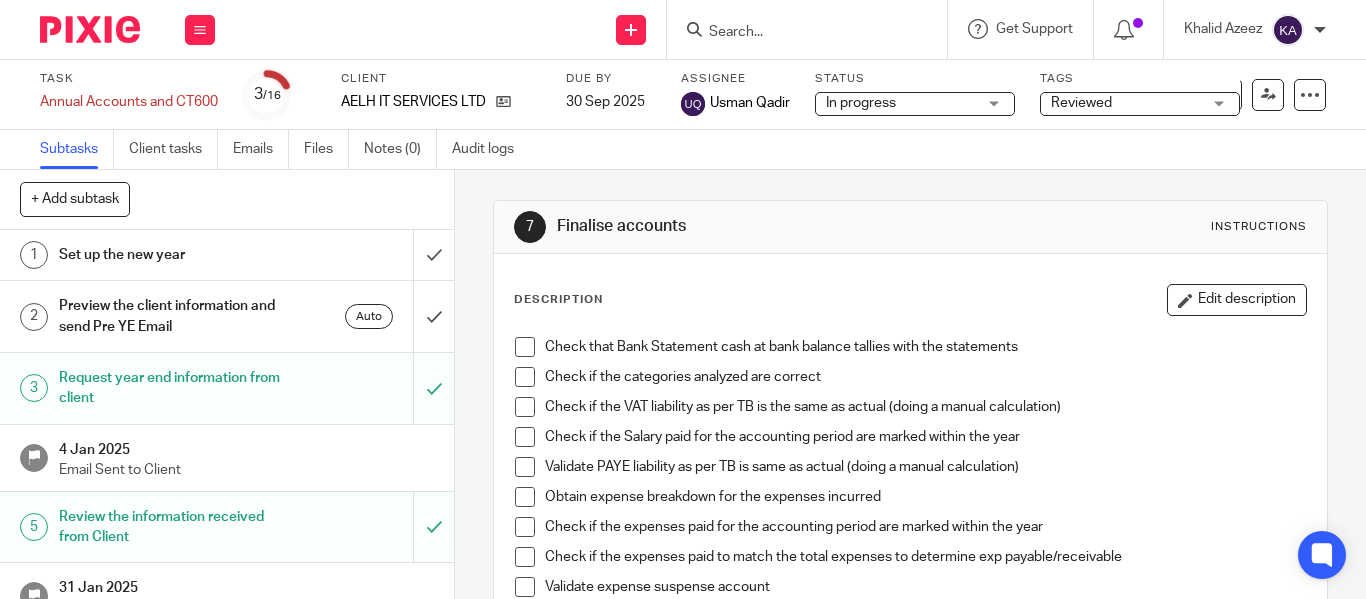 scroll, scrollTop: 0, scrollLeft: 0, axis: both 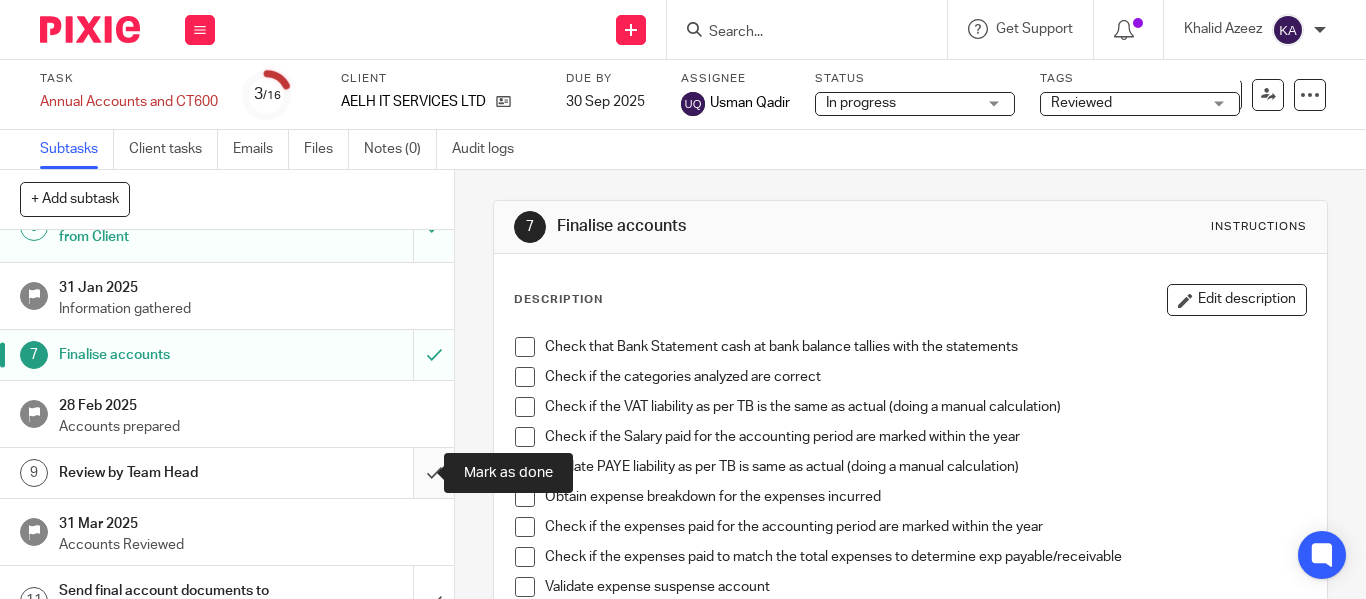 click at bounding box center [227, 473] 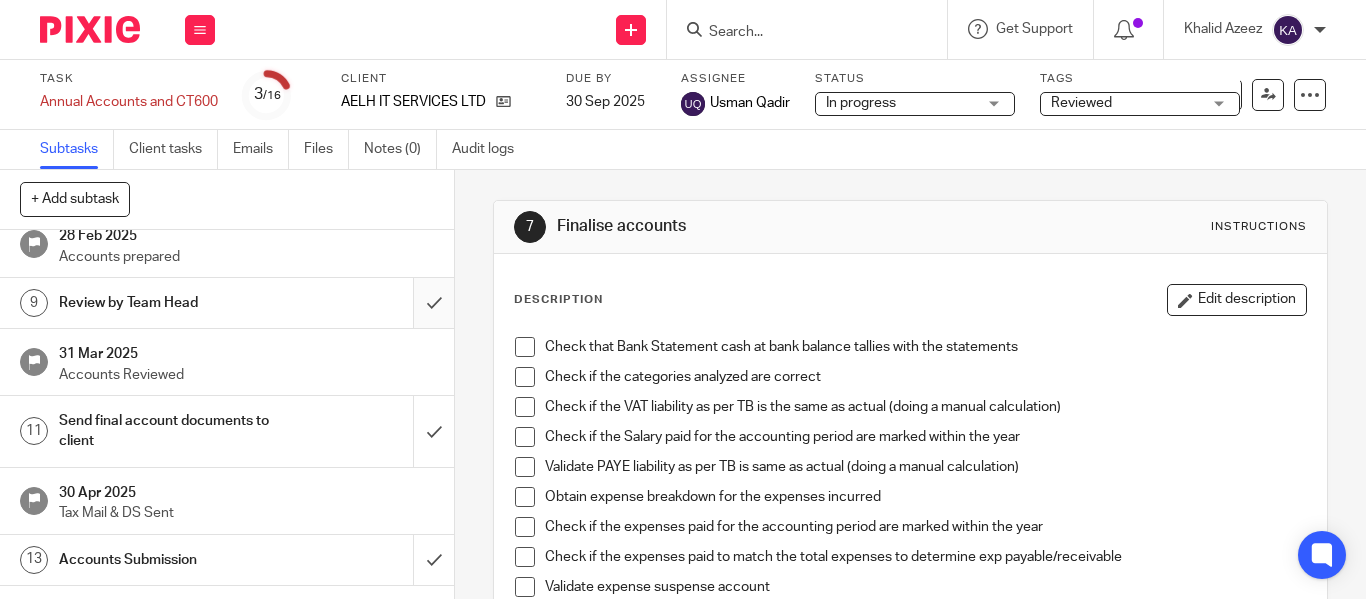 scroll, scrollTop: 500, scrollLeft: 0, axis: vertical 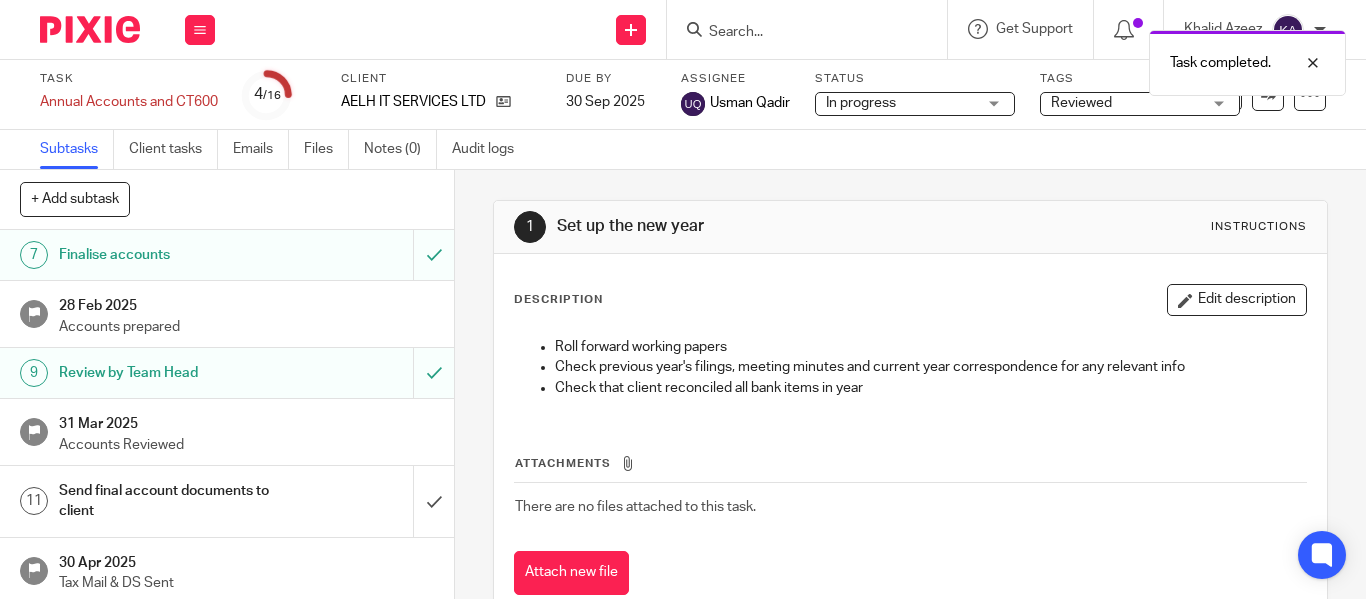 click on "Send final account documents to client" at bounding box center (170, 501) 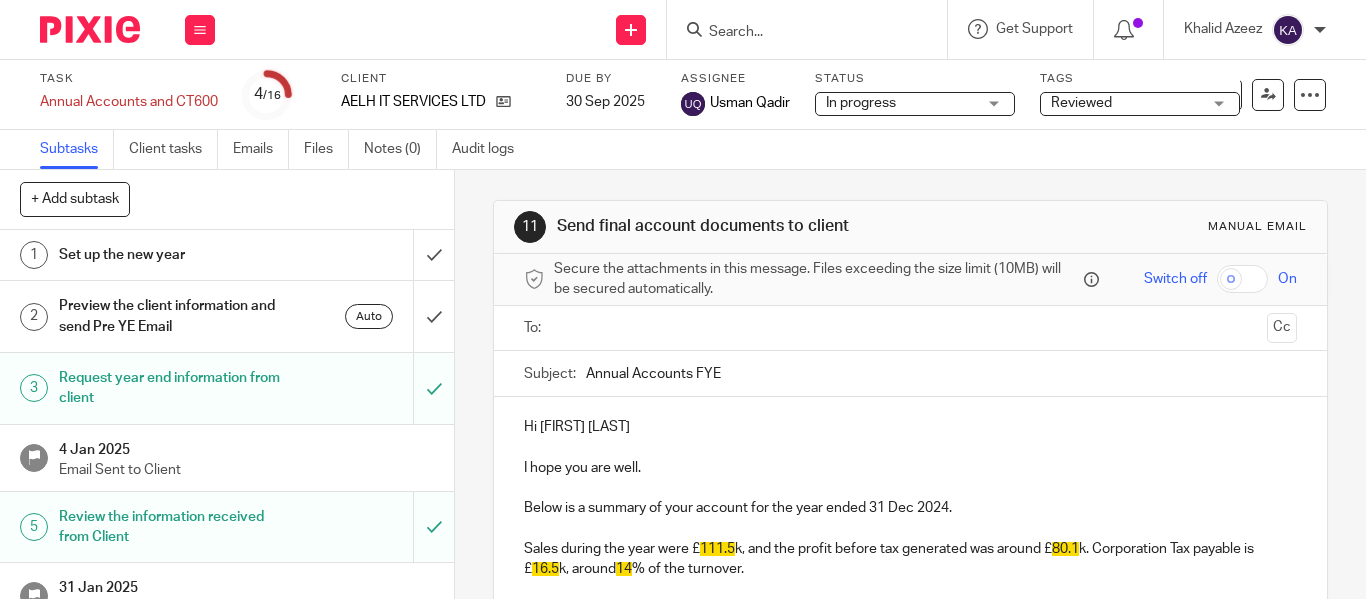 scroll, scrollTop: 0, scrollLeft: 0, axis: both 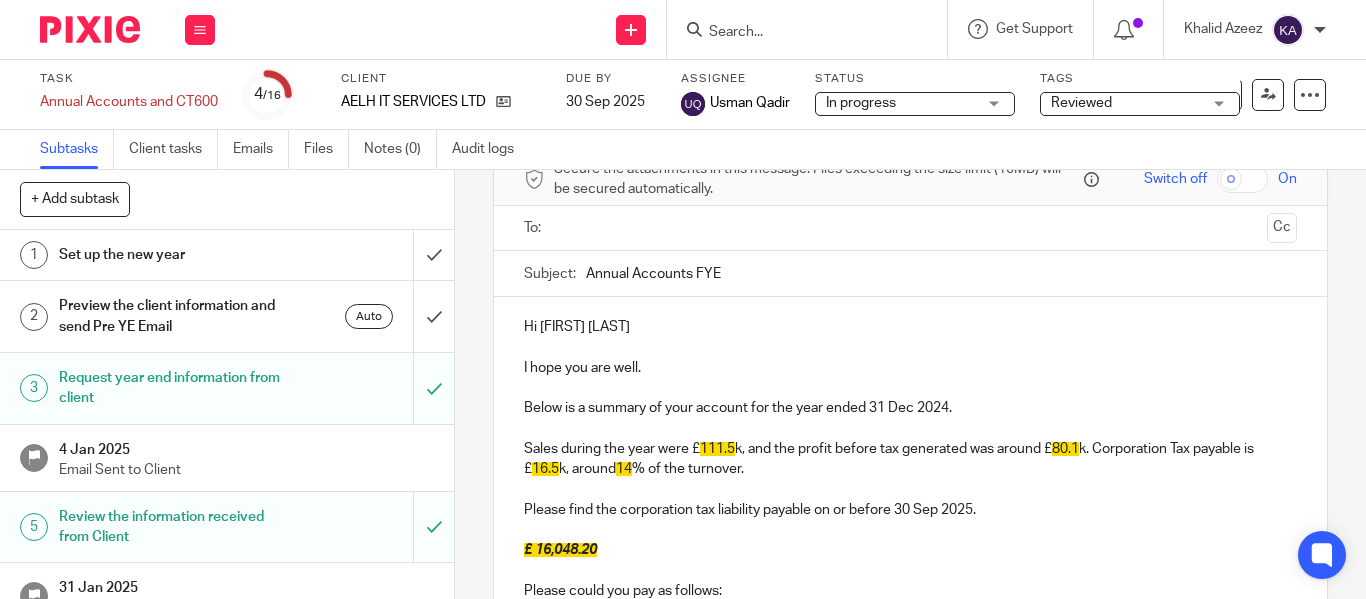 click on "Annual Accounts FYE" at bounding box center [941, 273] 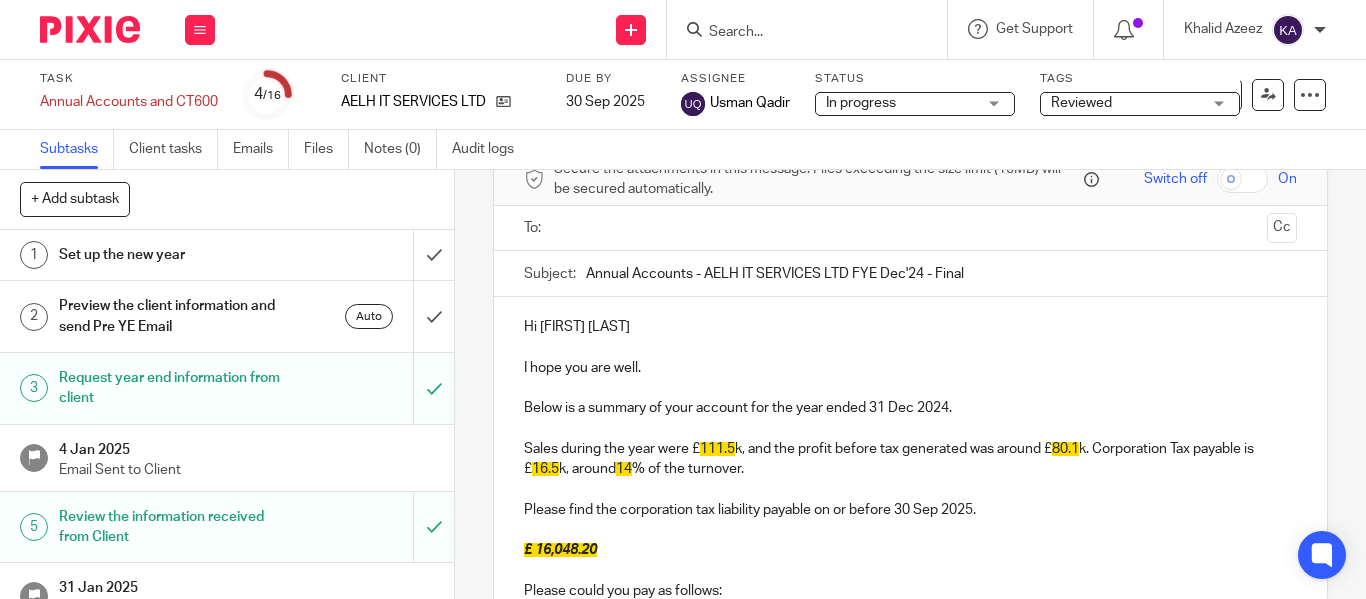 scroll, scrollTop: 0, scrollLeft: 0, axis: both 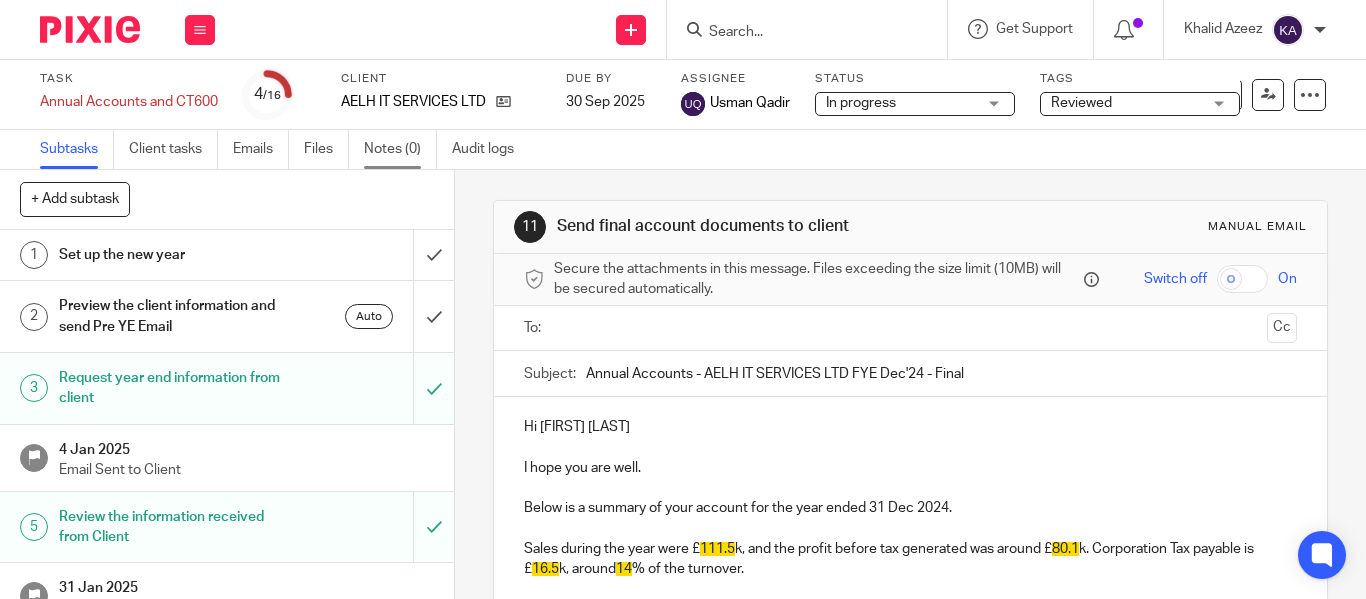 type on "Annual Accounts - AELH IT SERVICES LTD FYE Dec'24 - Final" 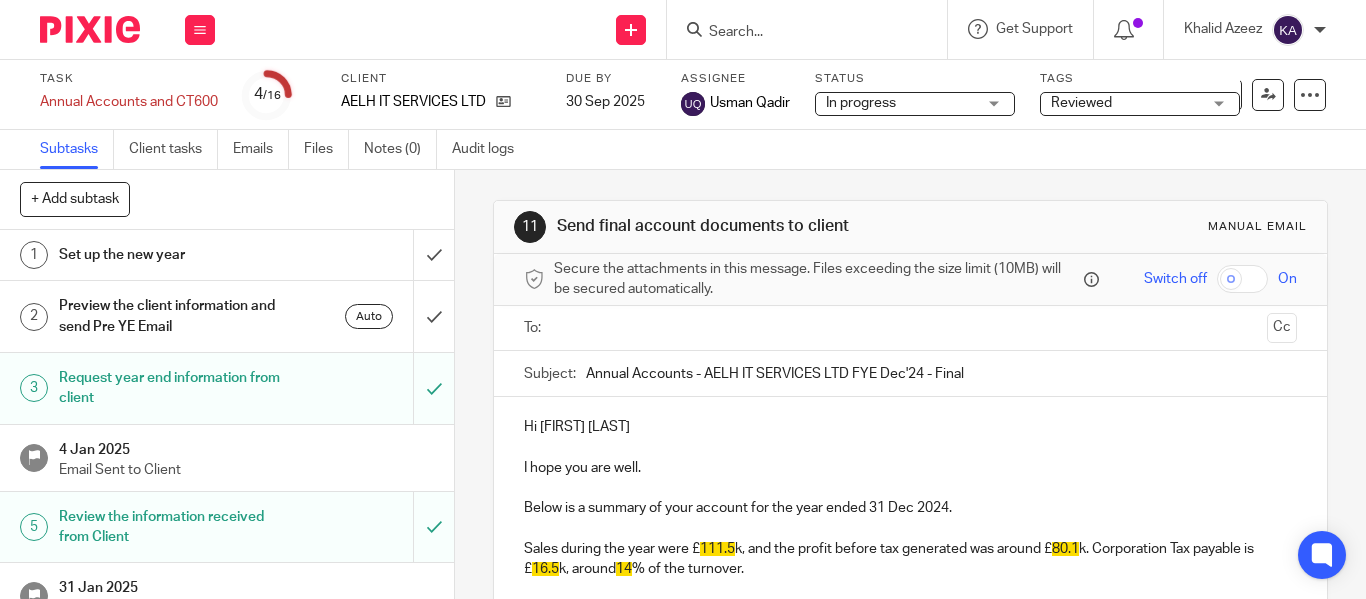 click at bounding box center (909, 328) 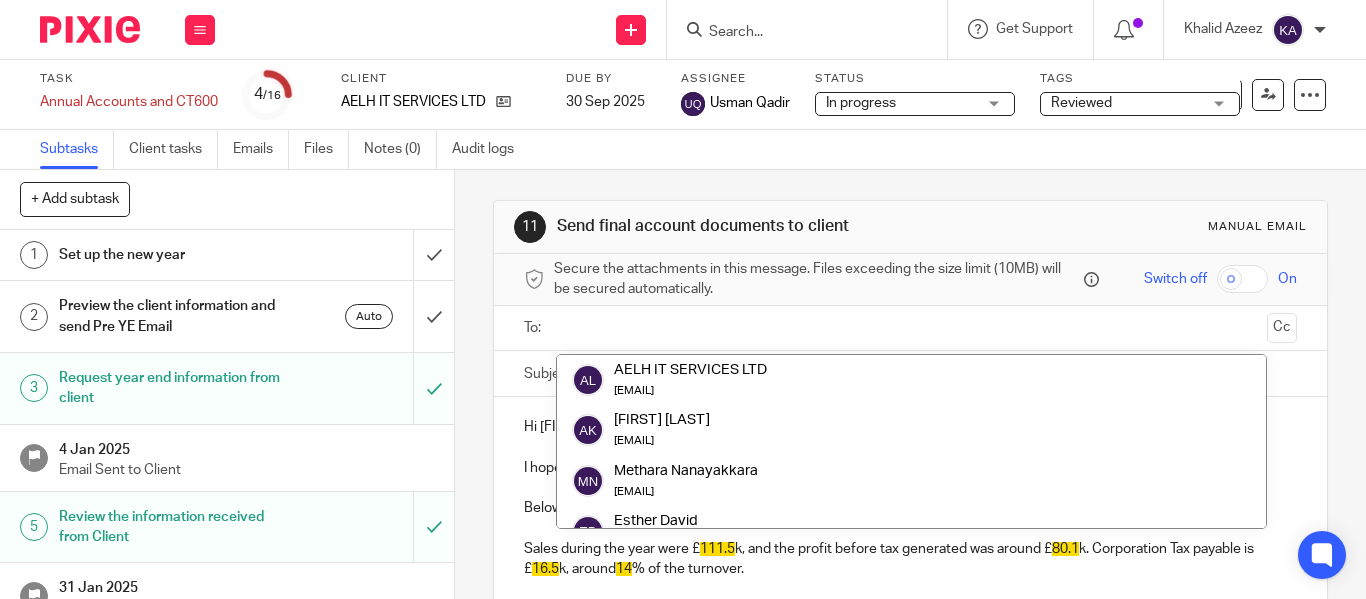 paste on "[EMAIL]" 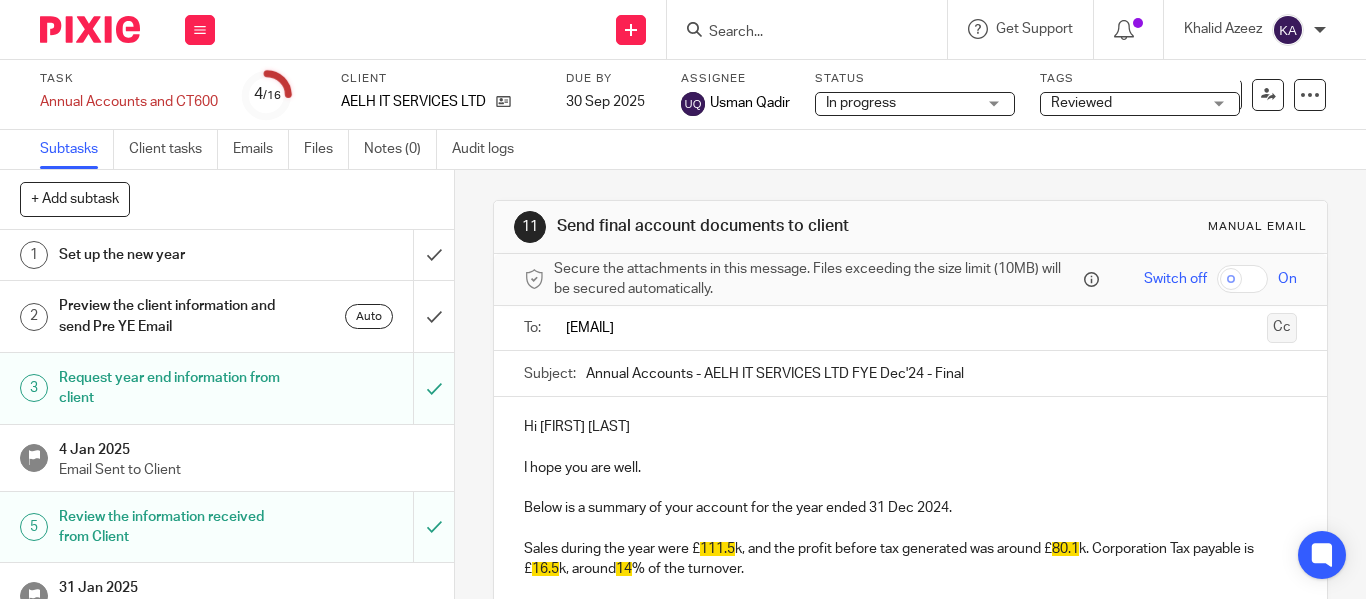 type on "[EMAIL]" 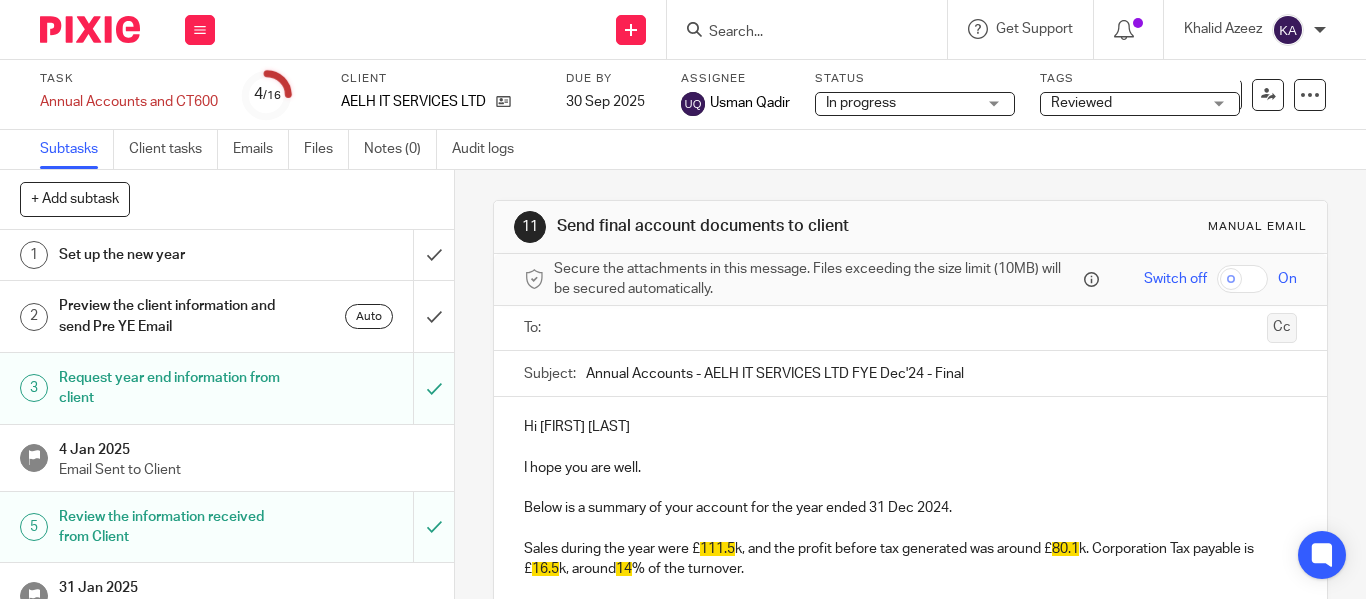 click on "Cc" at bounding box center [1282, 328] 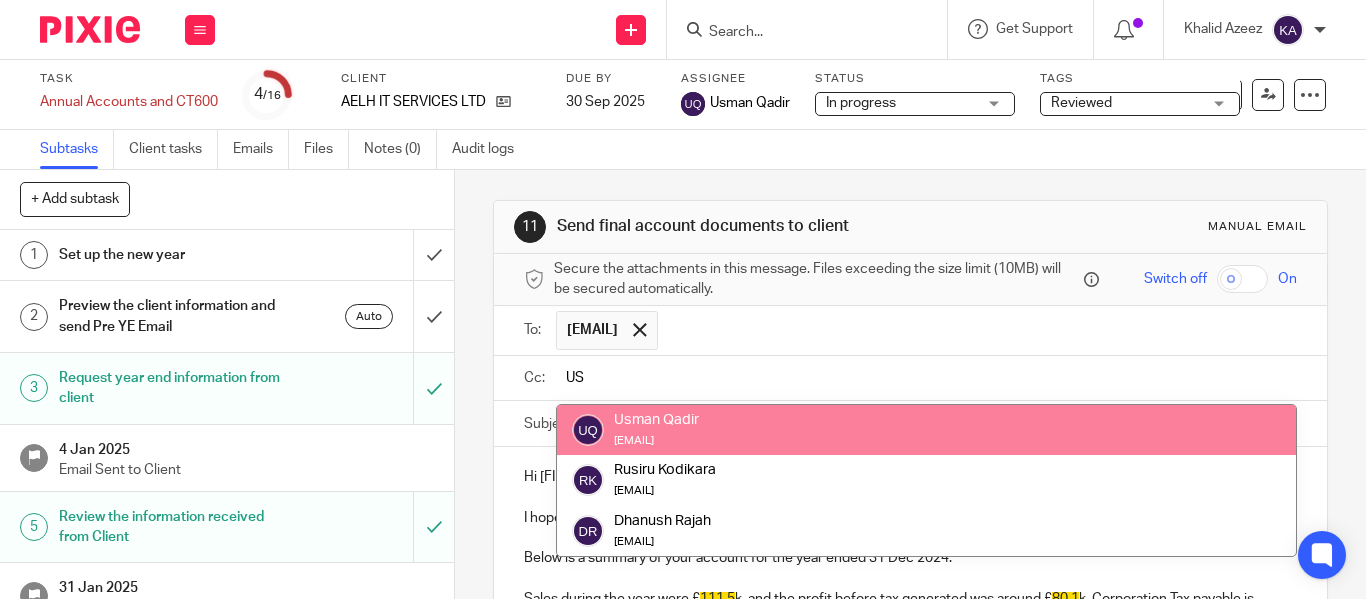 type on "US" 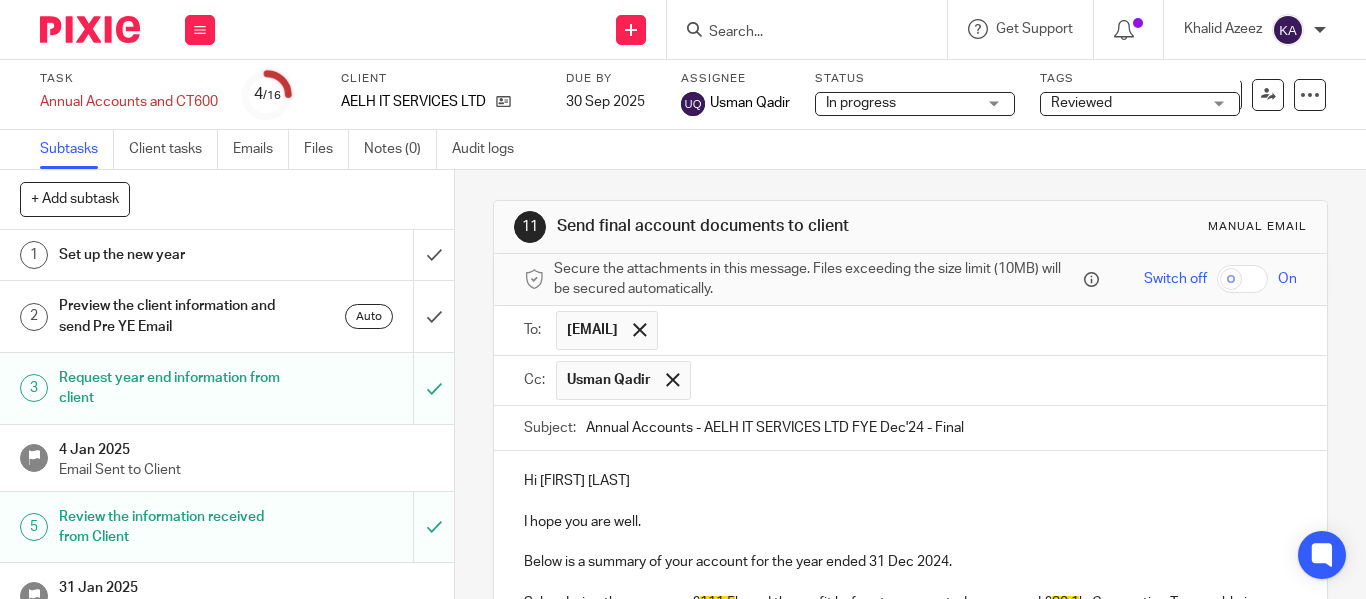 click at bounding box center [995, 380] 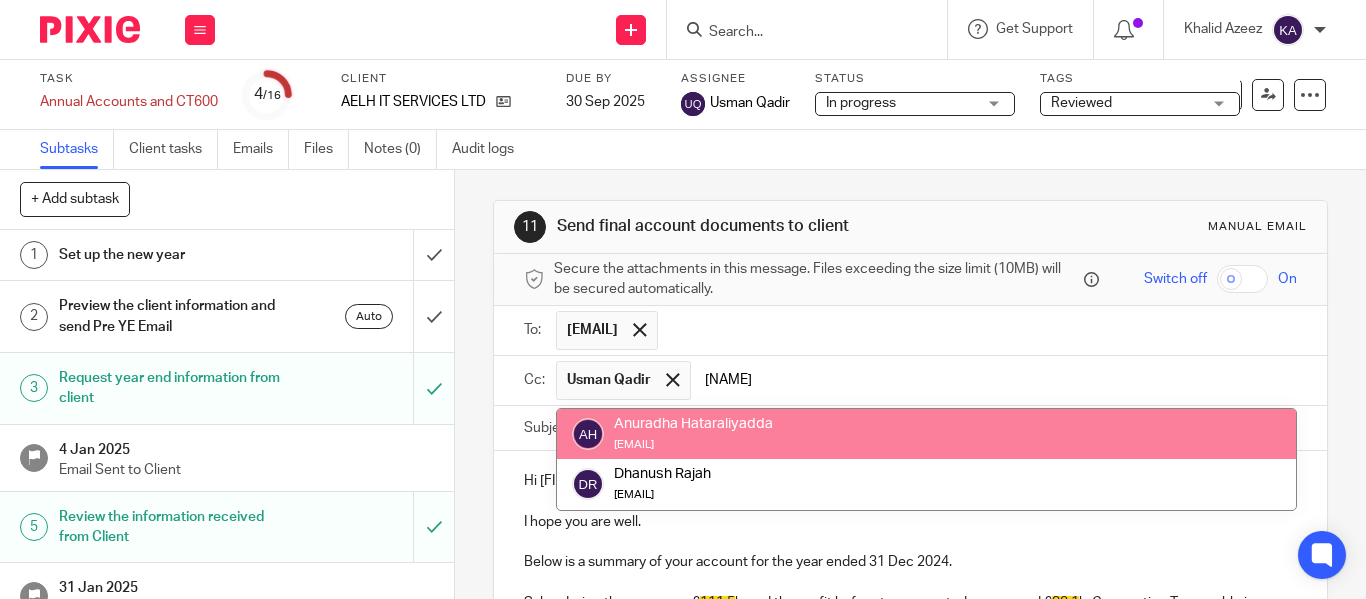 type on "[NAME]" 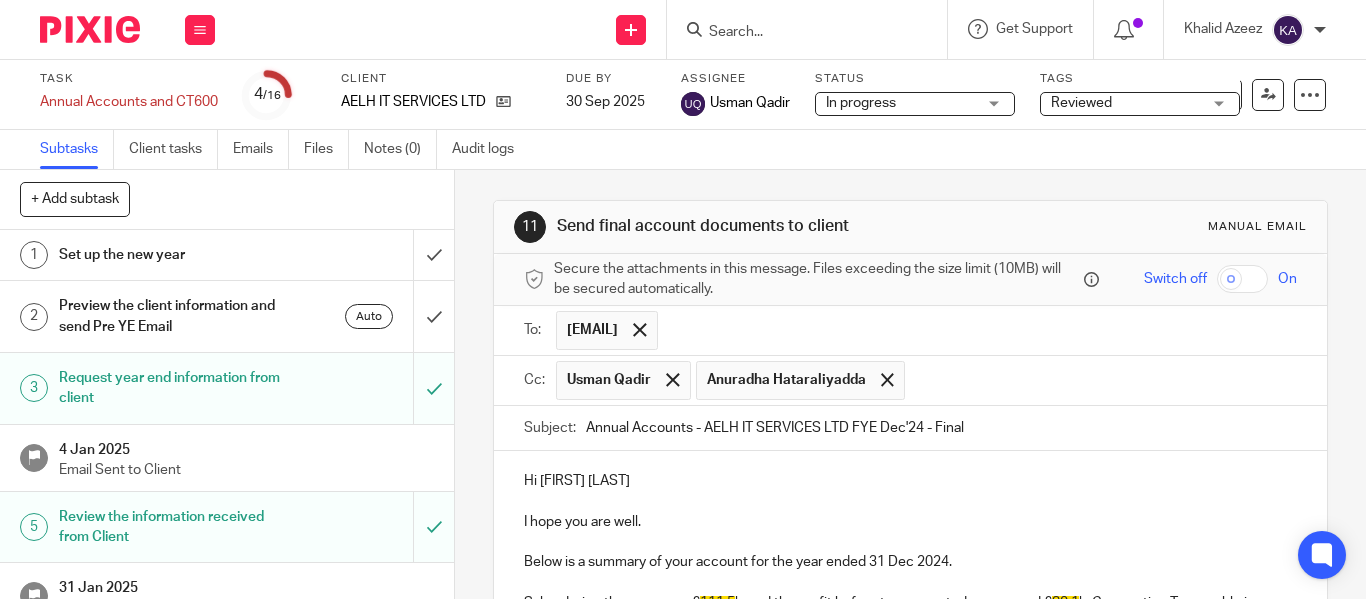 click on "Annual Accounts - AELH IT SERVICES LTD FYE Dec'24 - Final" at bounding box center [941, 428] 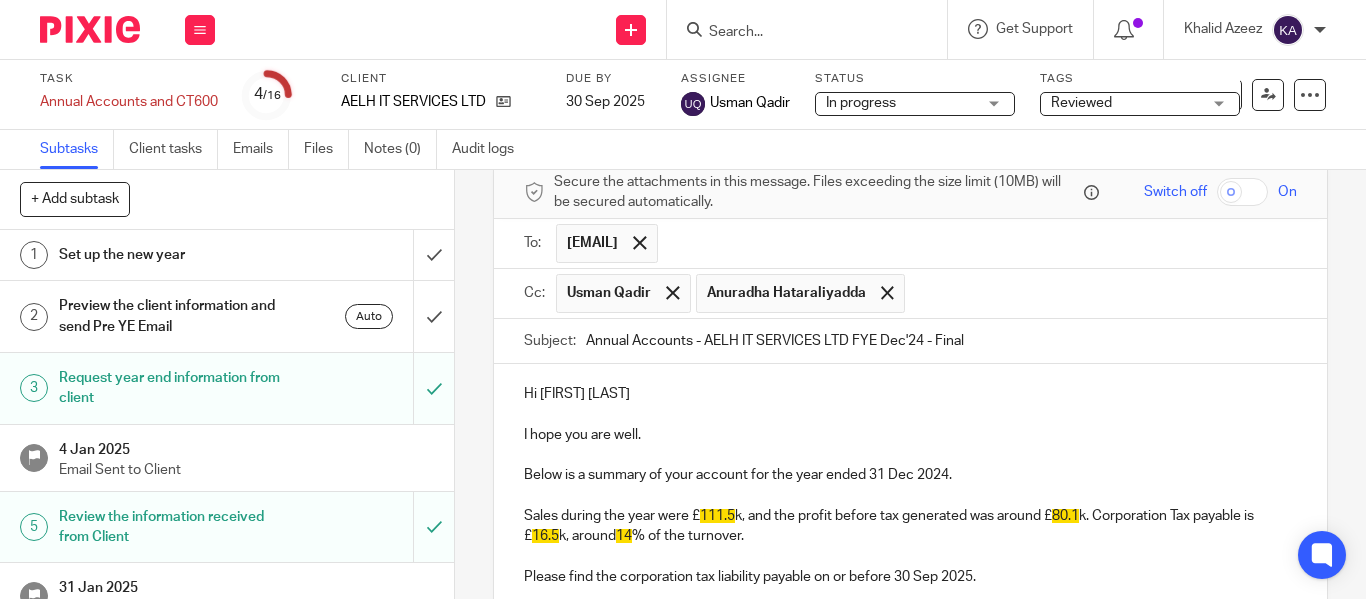 scroll, scrollTop: 200, scrollLeft: 0, axis: vertical 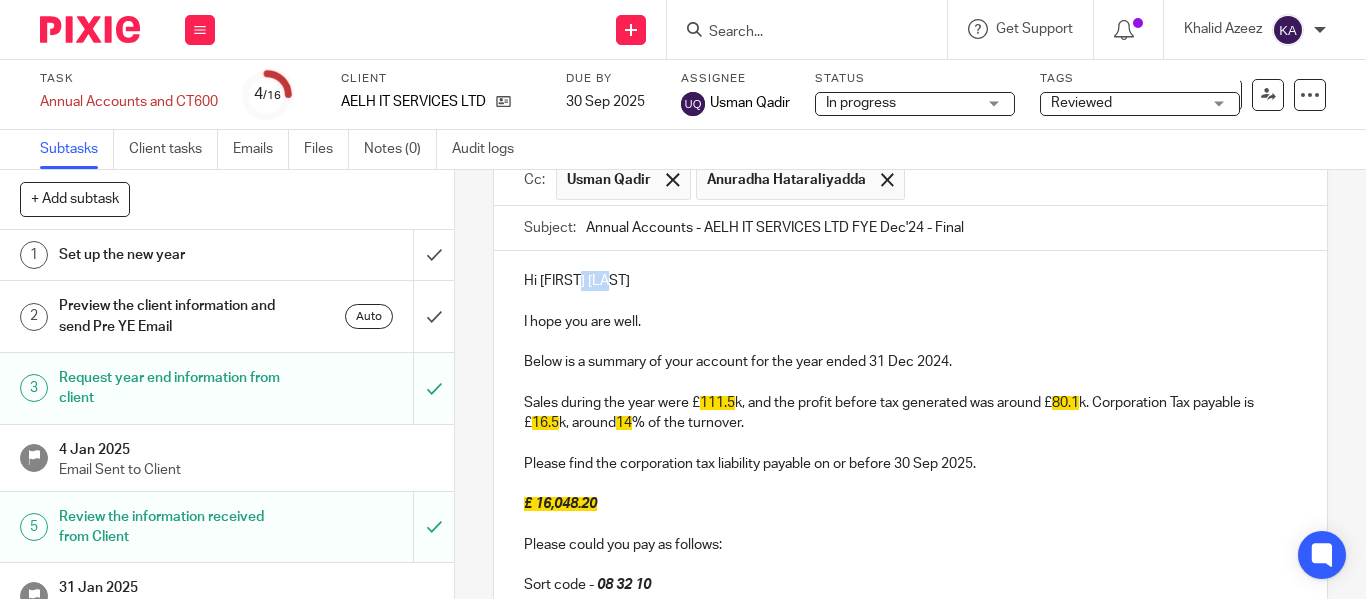 drag, startPoint x: 636, startPoint y: 272, endPoint x: 576, endPoint y: 286, distance: 61.611687 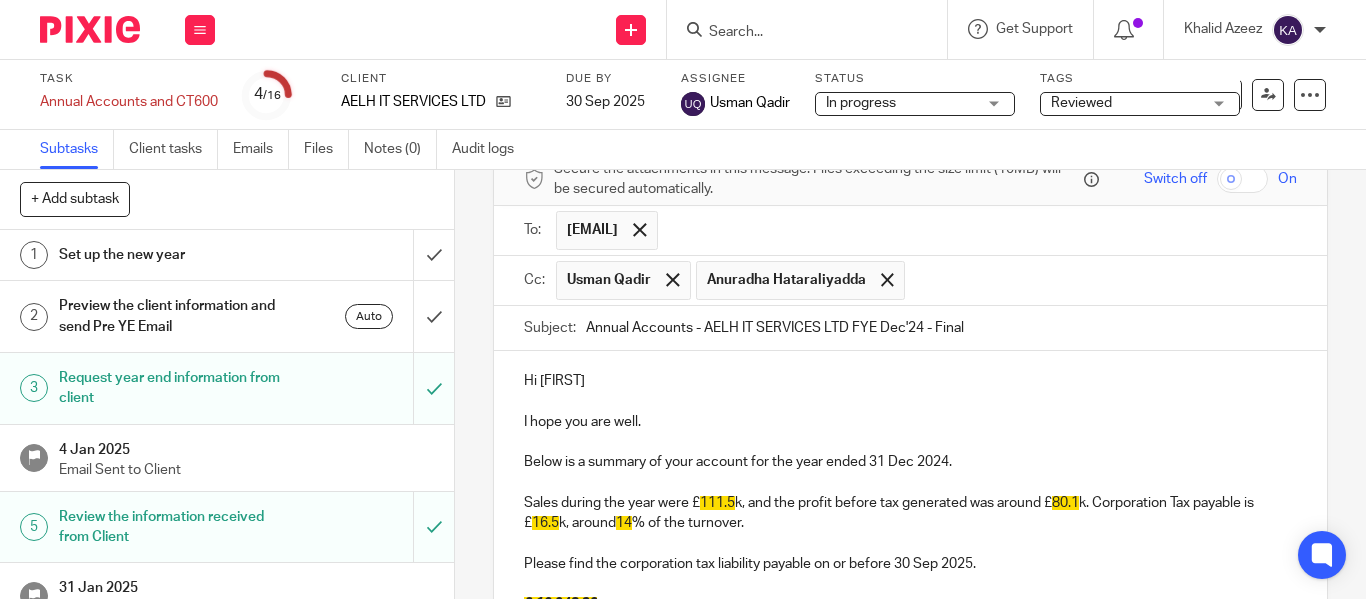 type 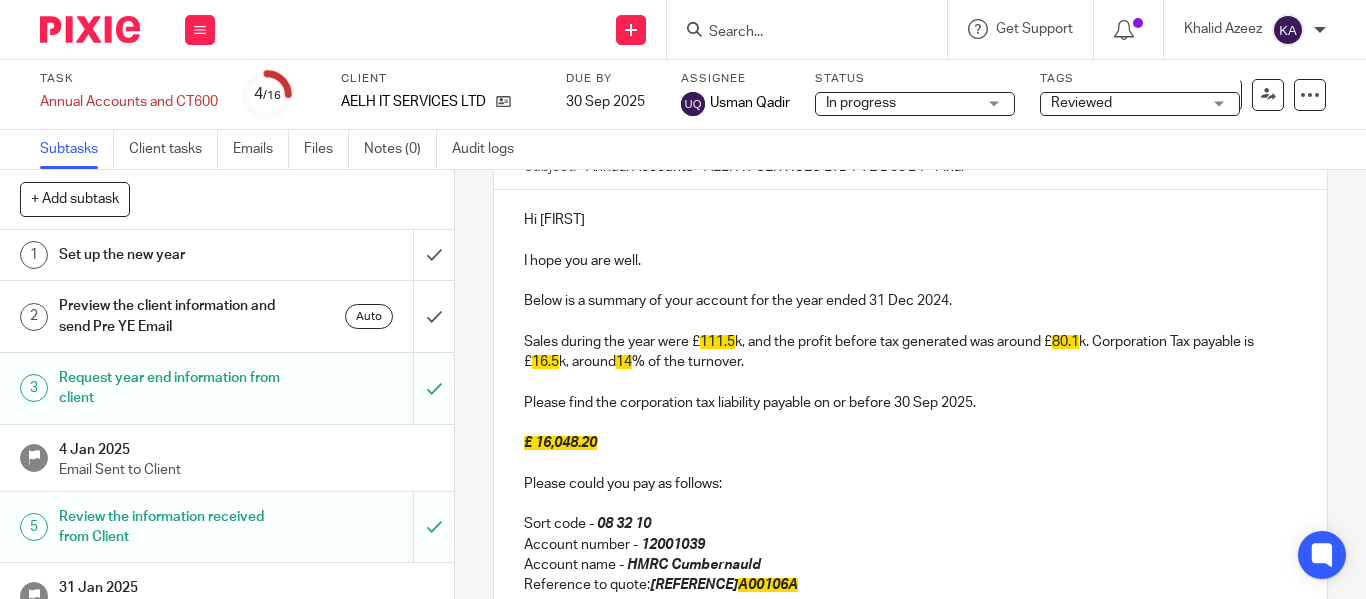 scroll, scrollTop: 300, scrollLeft: 0, axis: vertical 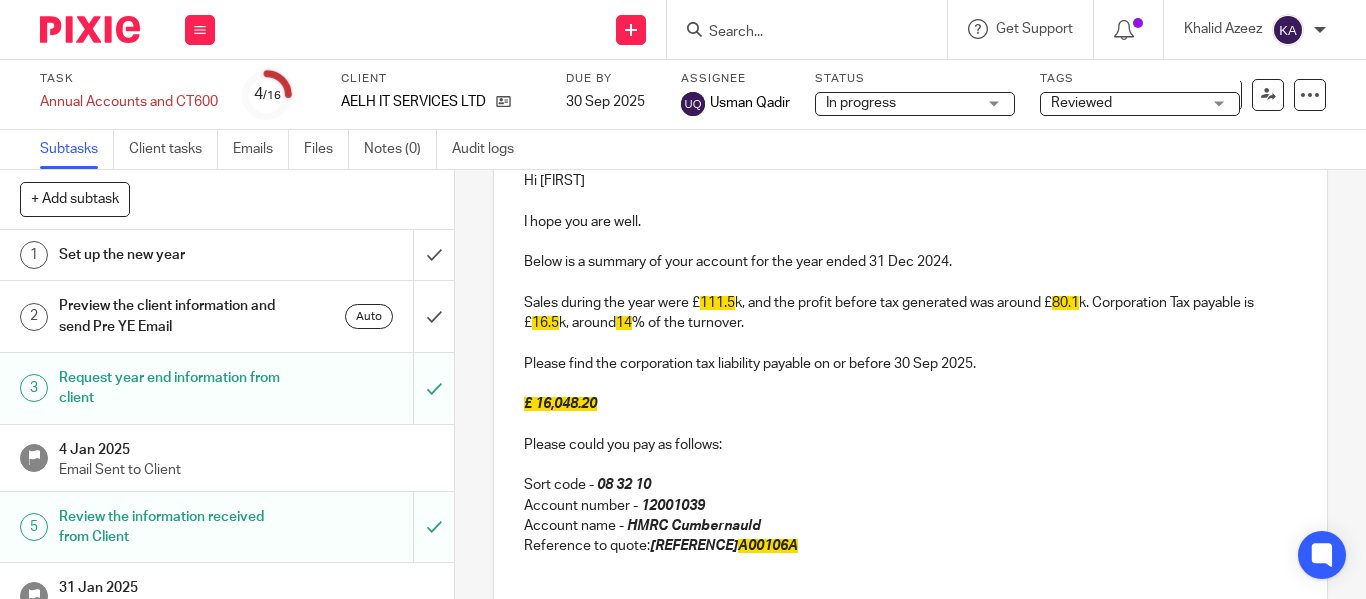 click on "111.5" at bounding box center (717, 303) 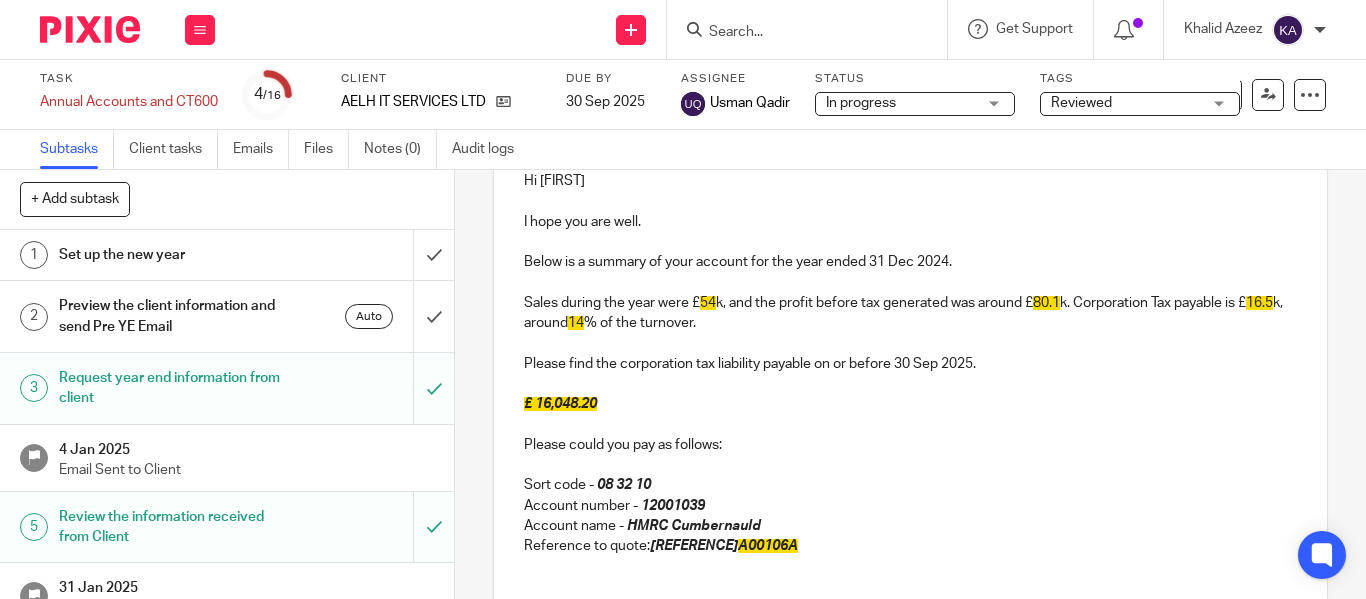 click on "80.1" at bounding box center (1046, 303) 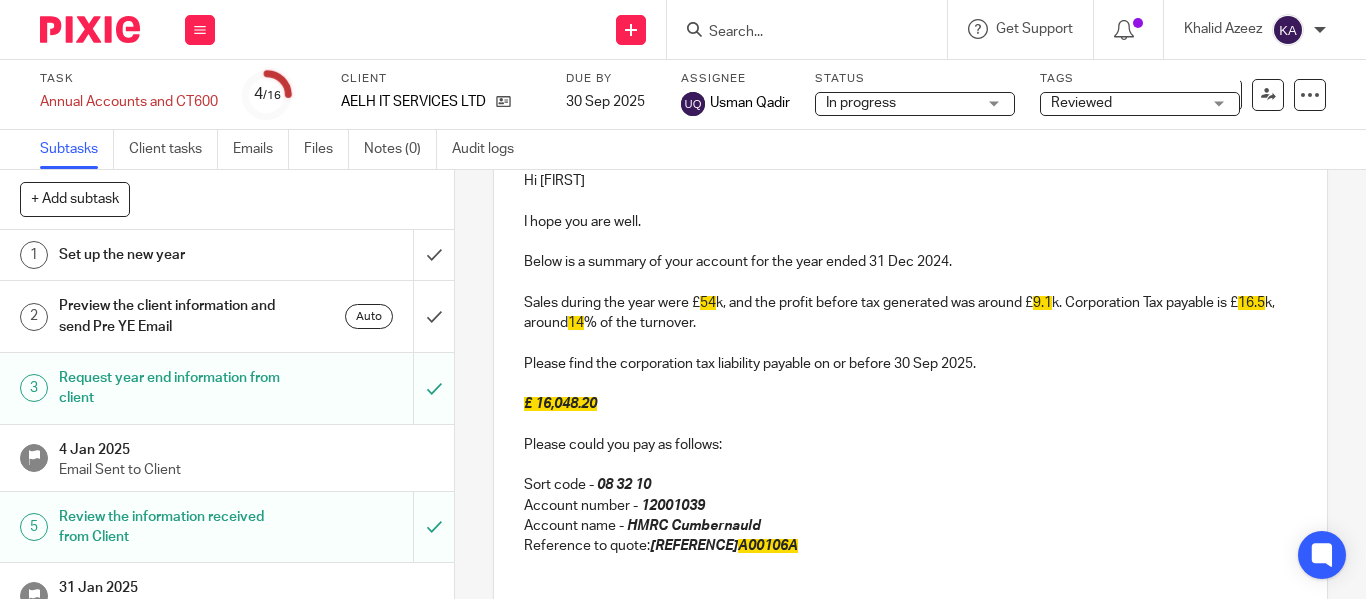 click on "Sales during the year were £ 54 k, and the profit before tax generated was around £ 9.1 k. Corporation Tax payable is £ 16.5 k, around  14 % of the turnover." at bounding box center [910, 313] 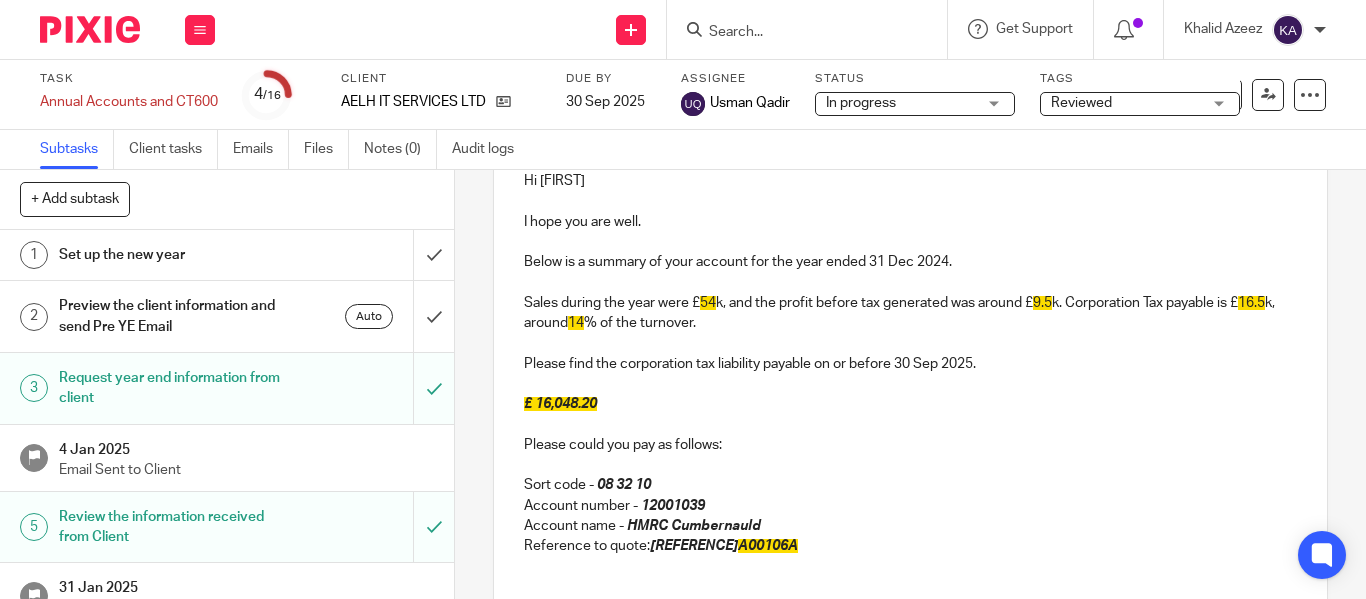 click on "16.5" at bounding box center [1251, 303] 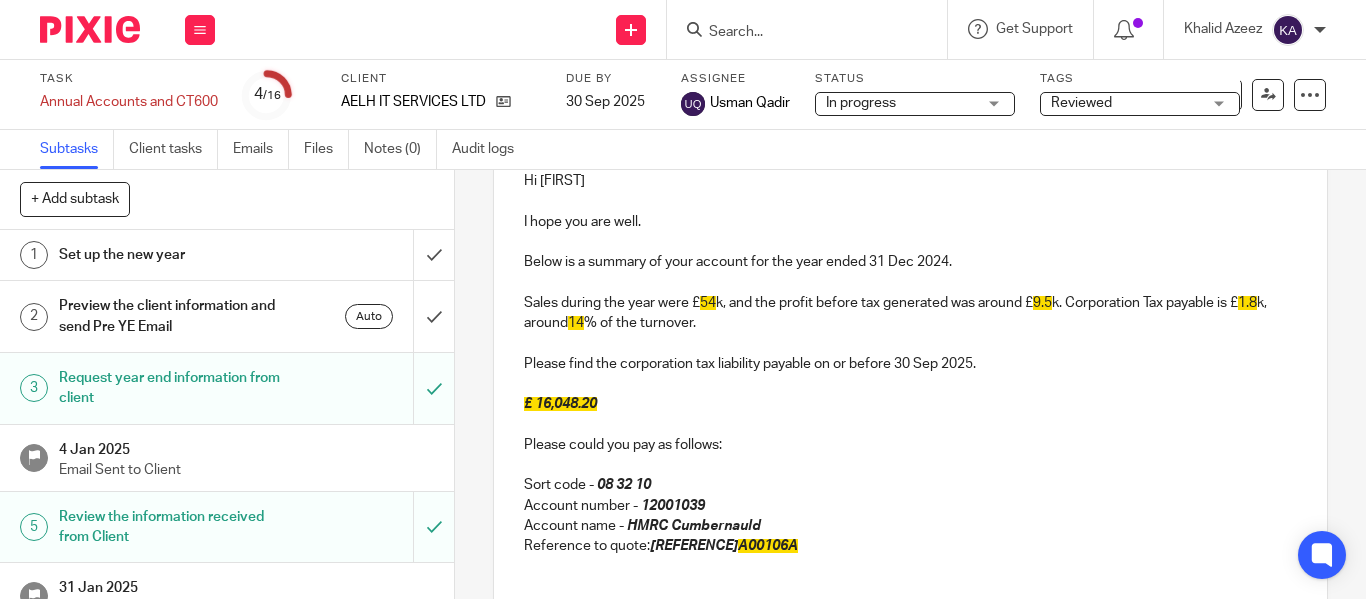 click on "14" at bounding box center (576, 323) 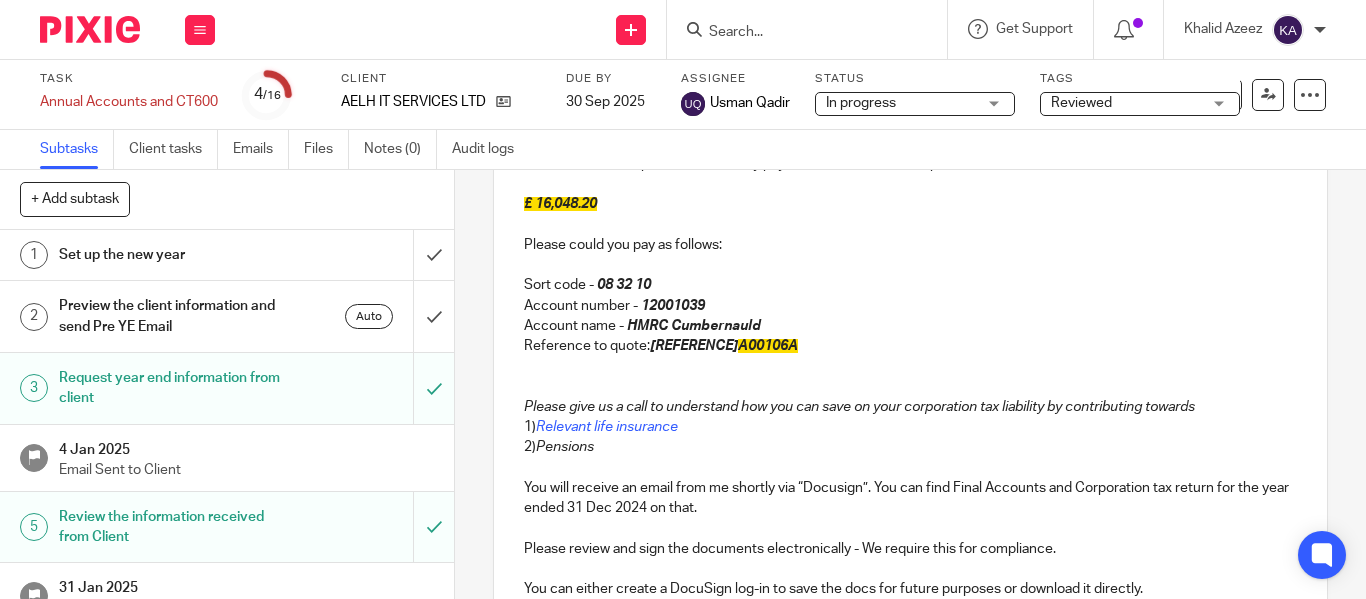 scroll, scrollTop: 400, scrollLeft: 0, axis: vertical 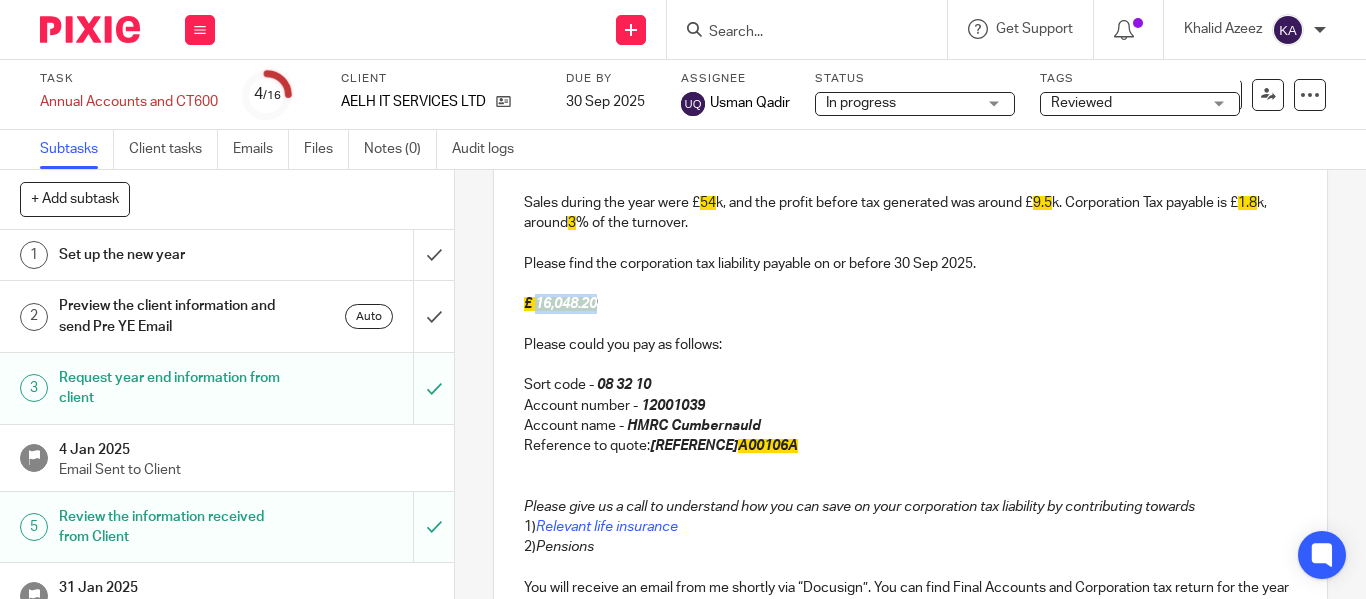 drag, startPoint x: 609, startPoint y: 299, endPoint x: 530, endPoint y: 303, distance: 79.101204 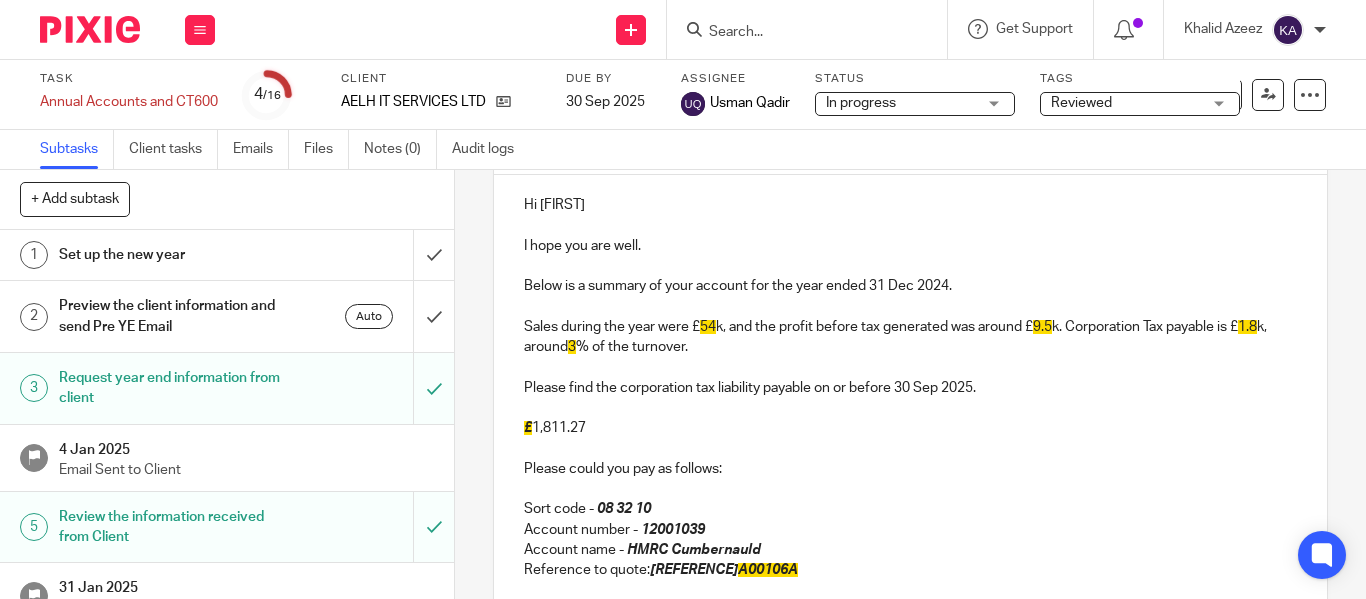 scroll, scrollTop: 100, scrollLeft: 0, axis: vertical 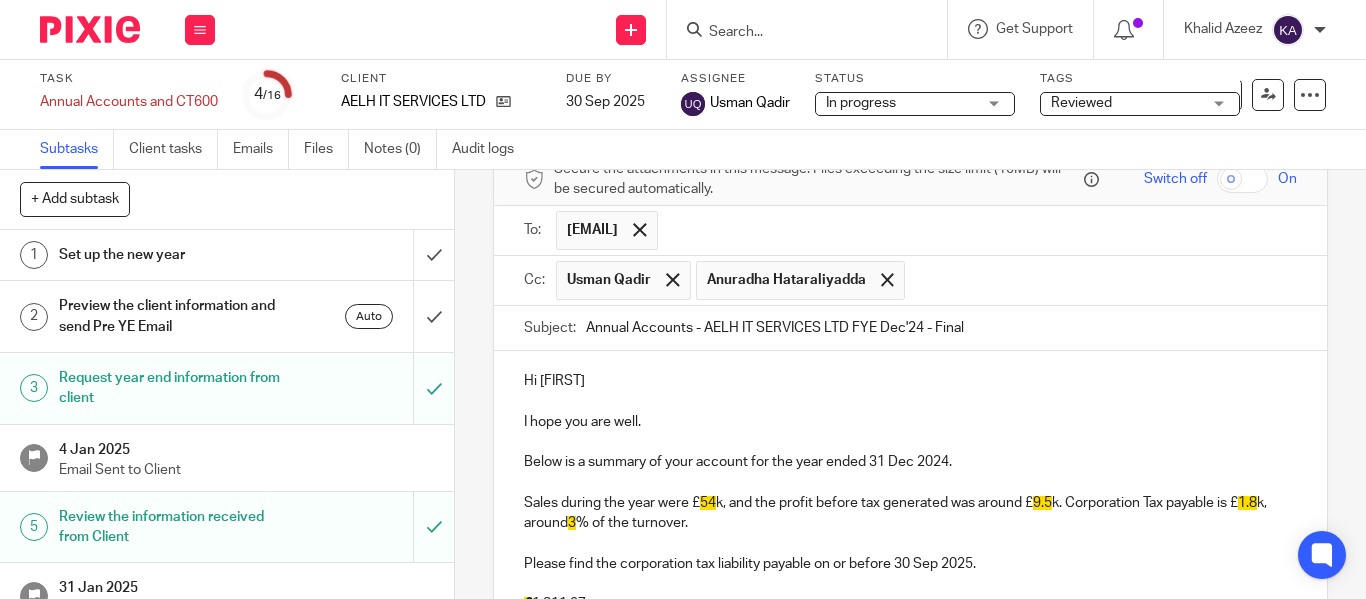 drag, startPoint x: 700, startPoint y: 328, endPoint x: 826, endPoint y: 311, distance: 127.141655 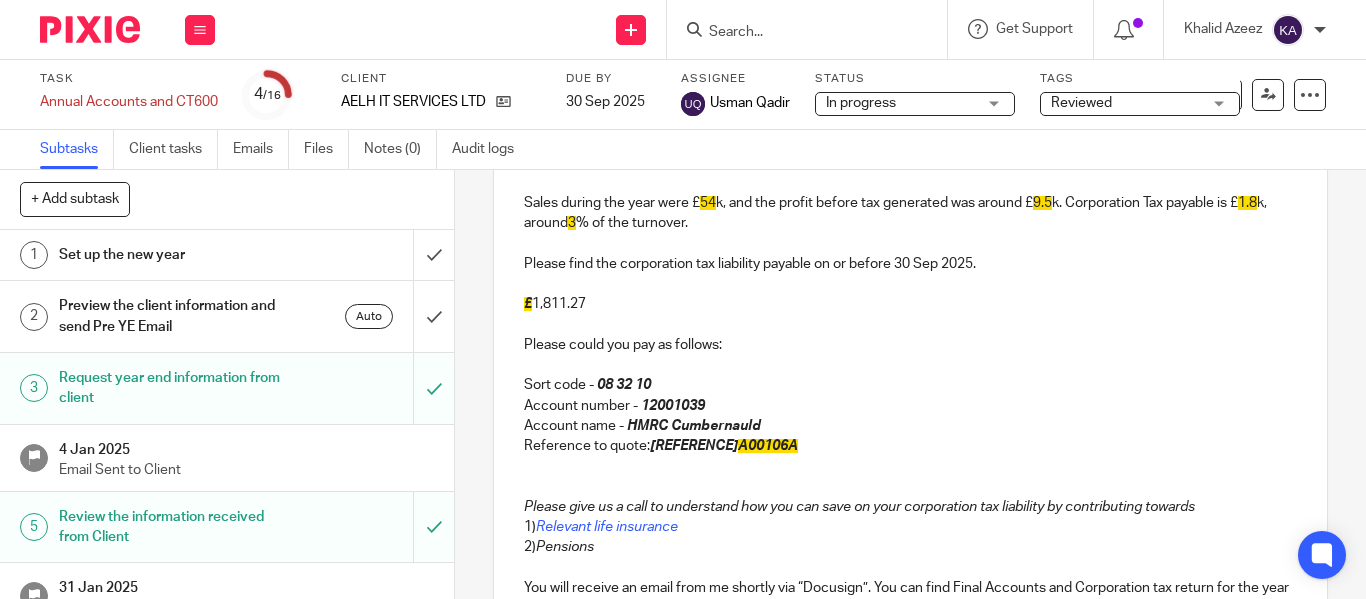 click on "[REFERENCE] [ACCOUNT_NUMBER]" at bounding box center [724, 446] 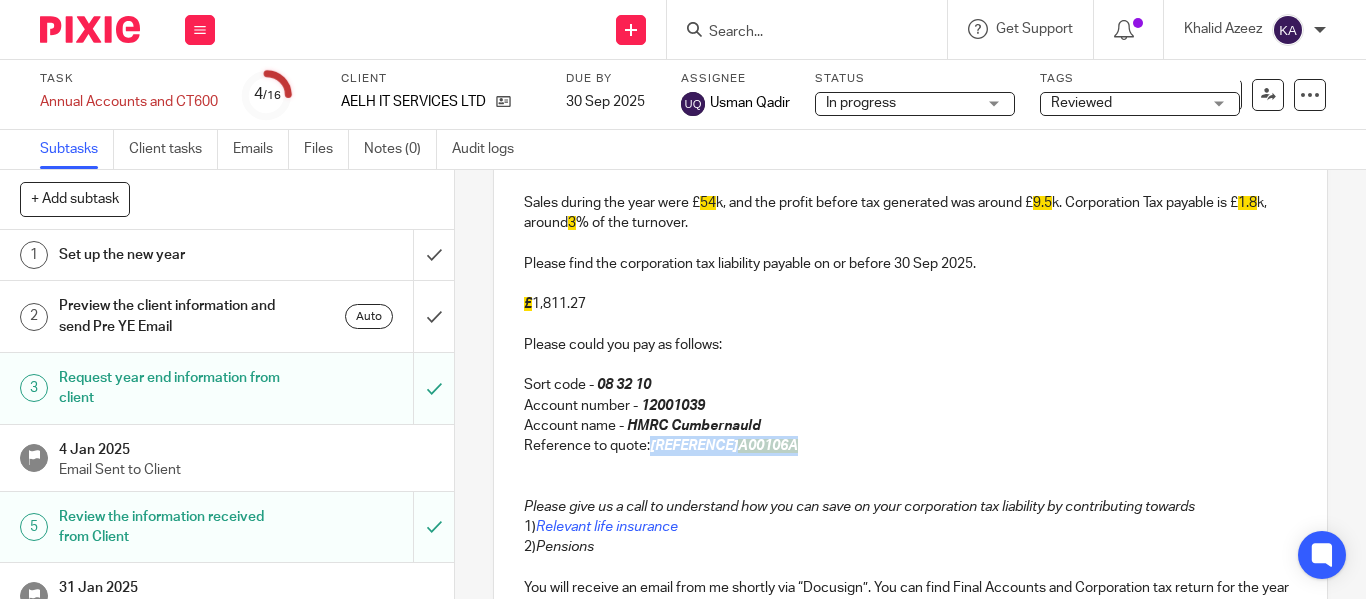 click on "[REFERENCE] [ACCOUNT_NUMBER]" at bounding box center [724, 446] 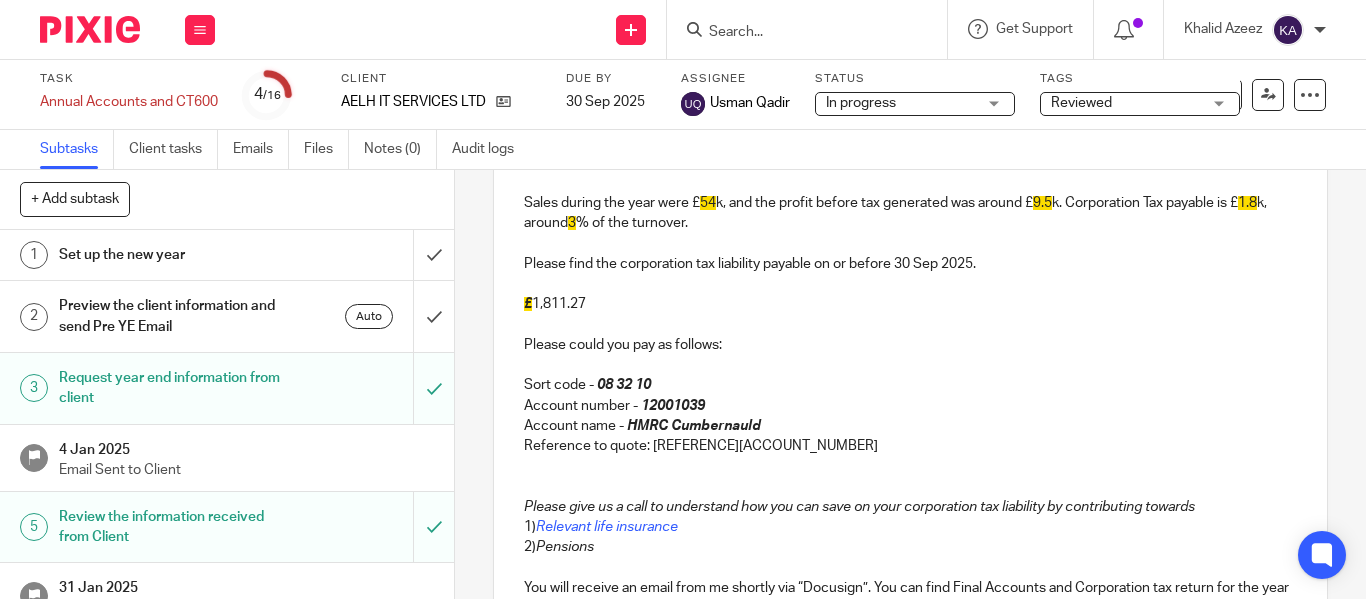 click on "Account number -   12001039" at bounding box center [910, 406] 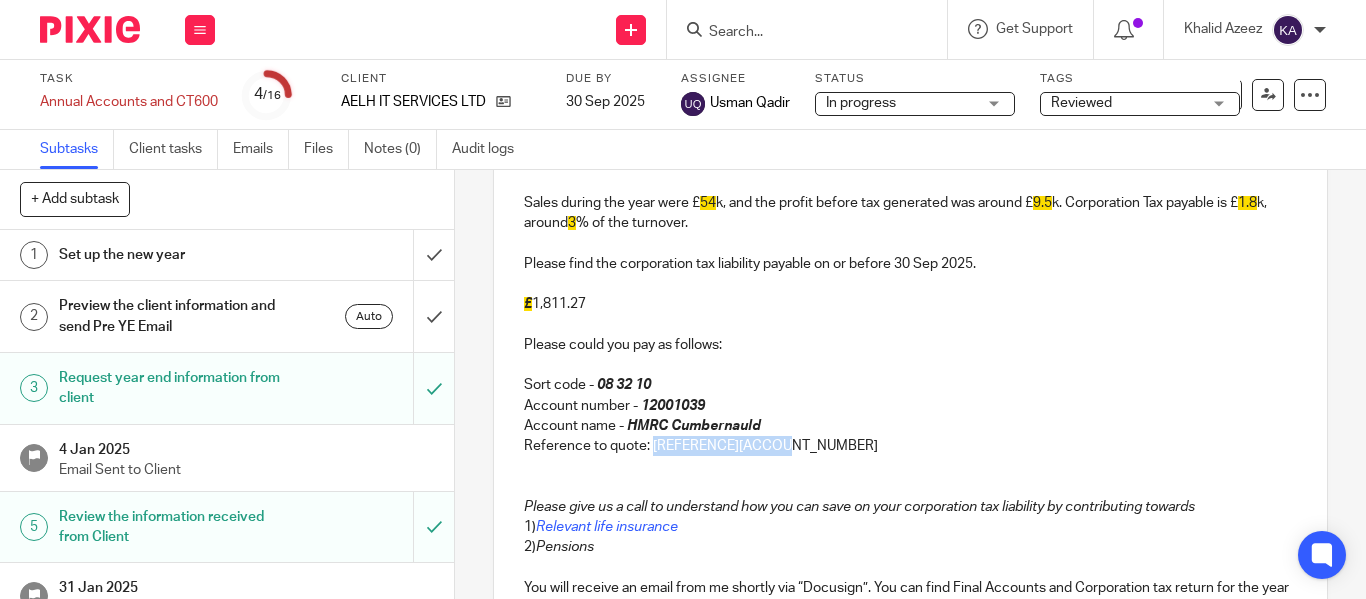 drag, startPoint x: 802, startPoint y: 439, endPoint x: 647, endPoint y: 451, distance: 155.46382 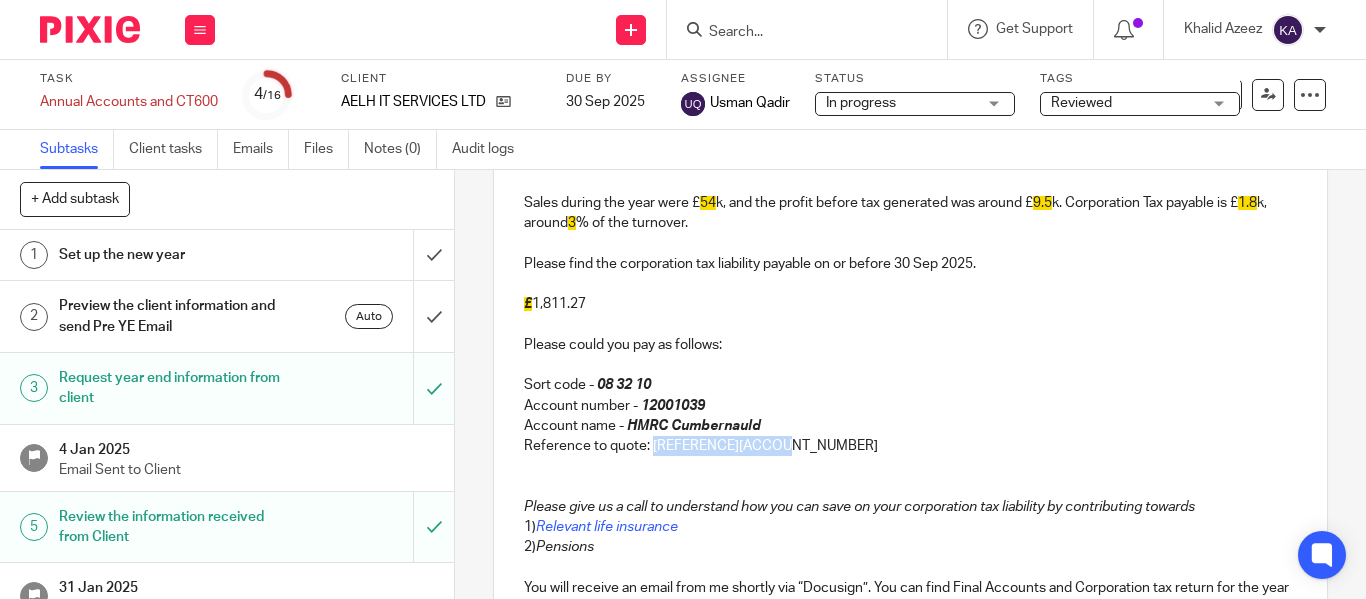 click on "Reference to quote: [REFERENCE][ACCOUNT_NUMBER]" at bounding box center (910, 446) 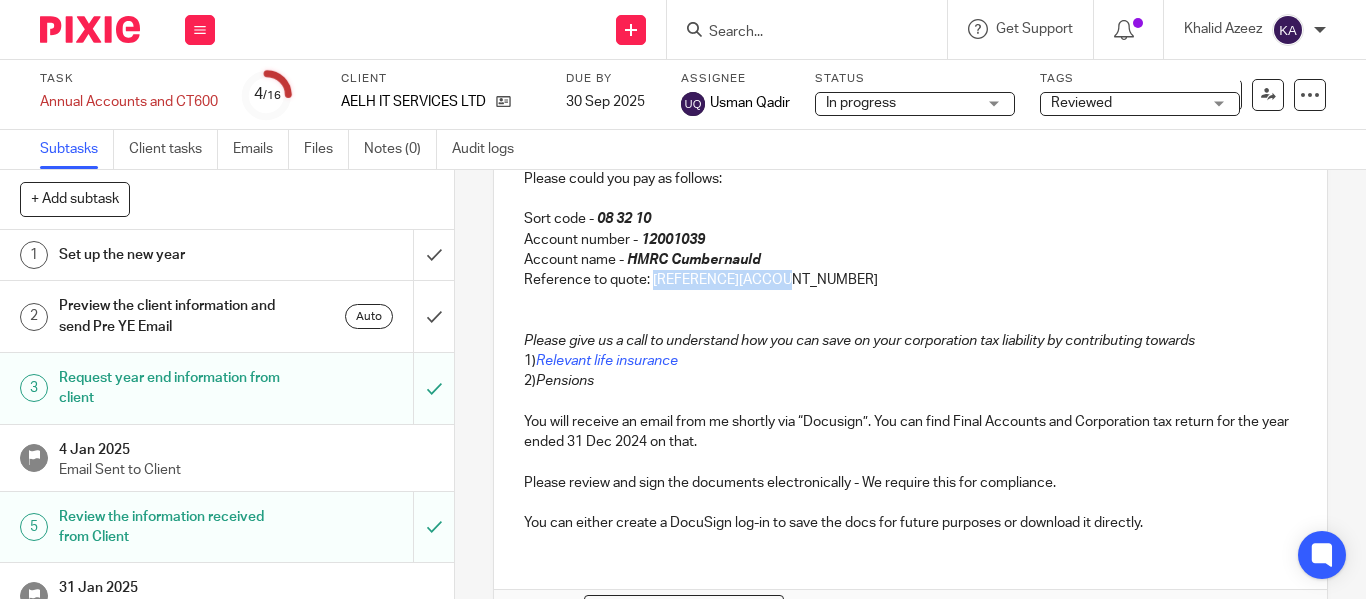 scroll, scrollTop: 695, scrollLeft: 0, axis: vertical 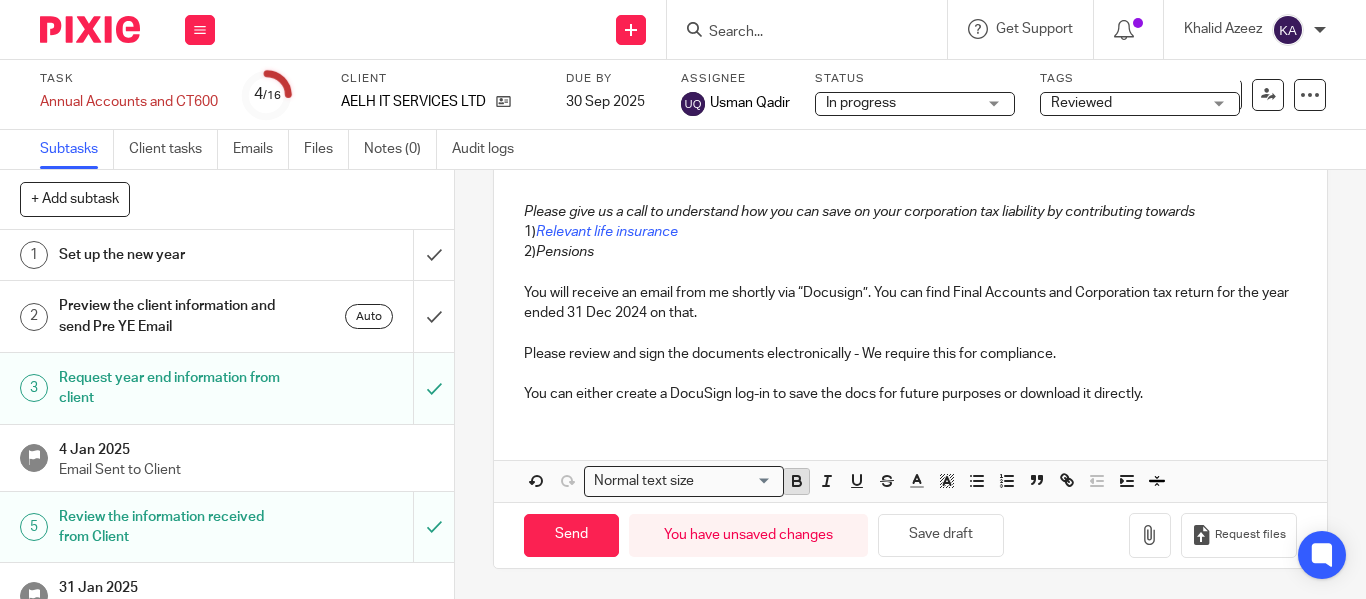 click 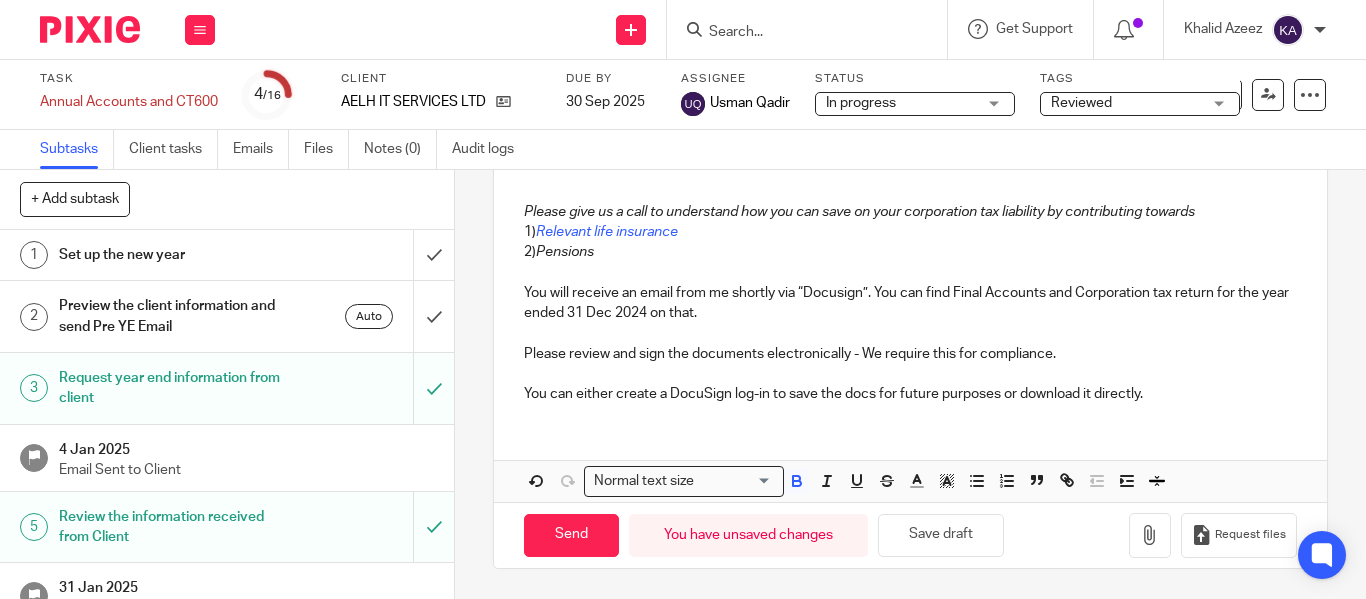 scroll, scrollTop: 664, scrollLeft: 0, axis: vertical 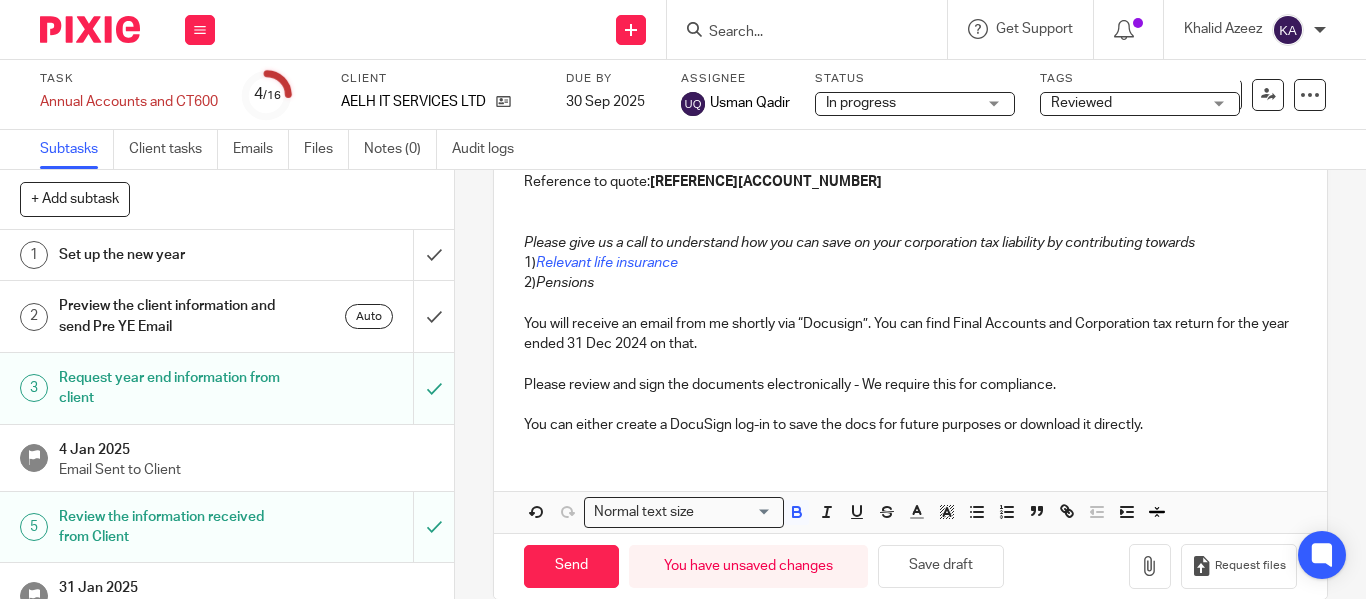 click on "Hi [FIRST],   I hope you are well.   Below is a summary of your account for the year ended 31 Dec 2024.   Sales during the year were £ 54 k, and the profit before tax generated was around £ 9.5 k. Corporation Tax payable is £ 1.8 k, around   3 % of the turnover.   Please find the corporation tax liability payable on or before 30 Sep 2025.   £  1,811.27   Please could you pay as follows:   Sort code -   08 32 10 Account number -   12001039 Account name   -   HMRC [CITY] Reference to quote:  [REFERENCE][ACCOUNT_NUMBER]     Please give us a call to understand how you can save on your corporation tax liability by contributing towards 1)       Relevant life insurance 2)       Pensions   You will receive an email from me shortly via “Docusign”. You can find Final Accounts and Corporation tax return for the year ended 31 Dec 2024 on that. Please review and sign the documents electronically - We require this for compliance.             Attachments
Loading..." at bounding box center (910, 160) 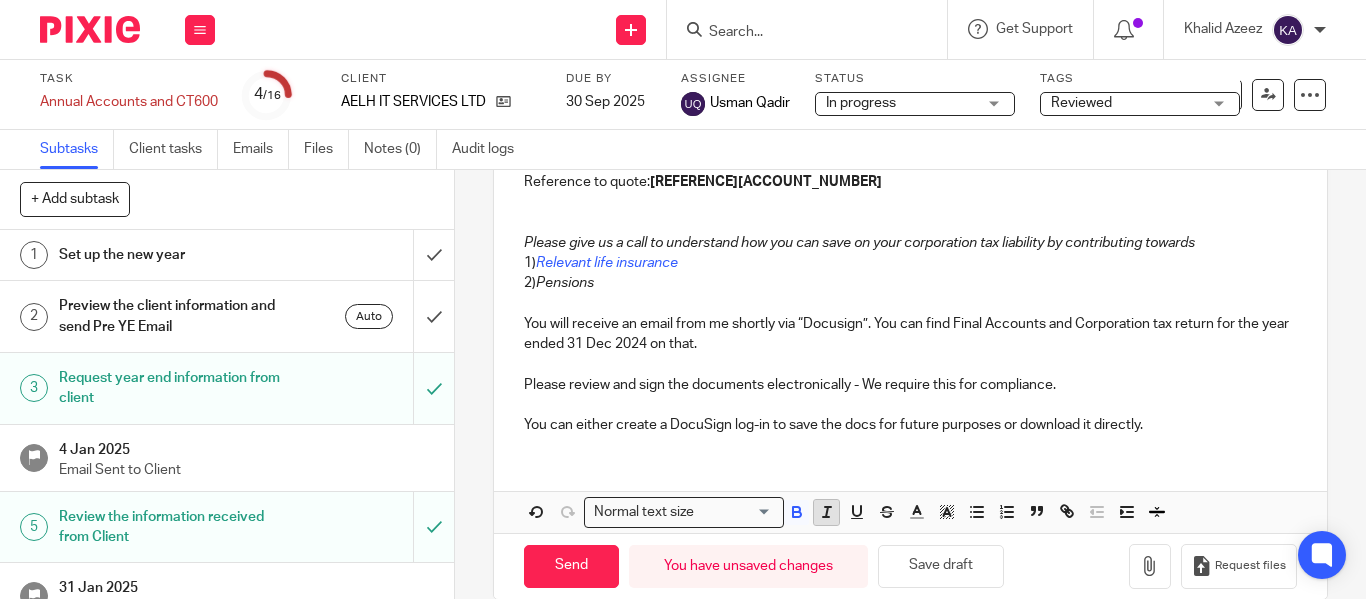 click at bounding box center [826, 512] 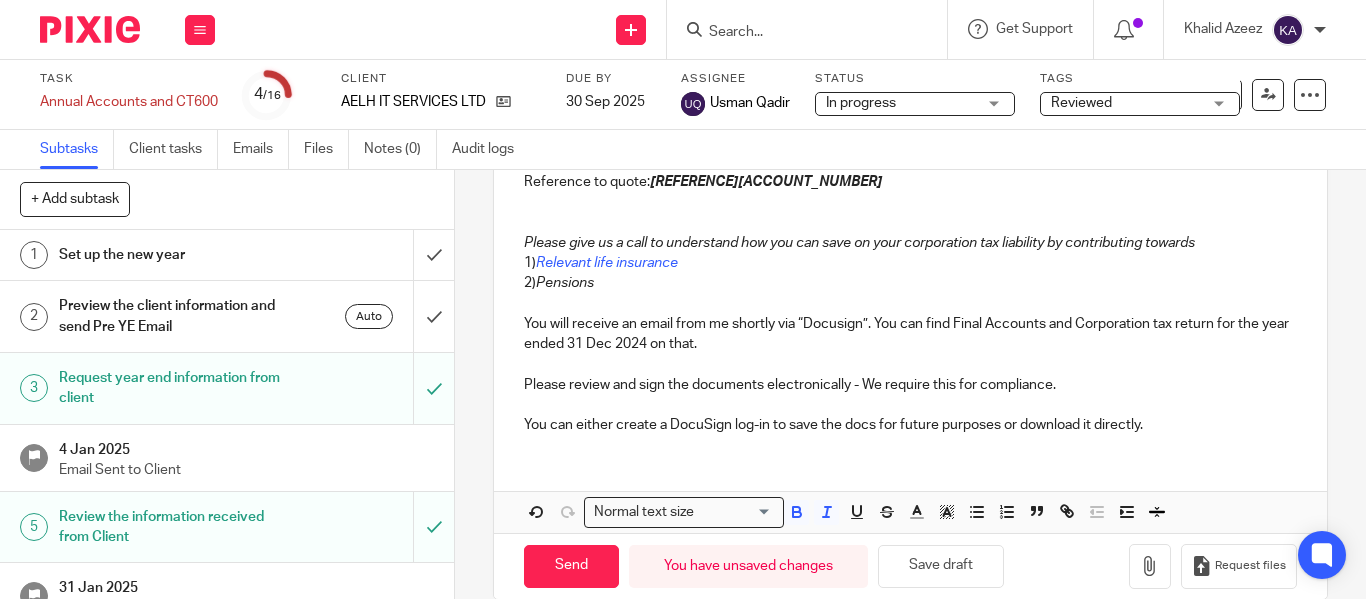 click on "You will receive an email from me shortly via “Docusign”. You can find Final Accounts and Corporation tax return for the year ended 31 Dec 2024 on that." at bounding box center (910, 334) 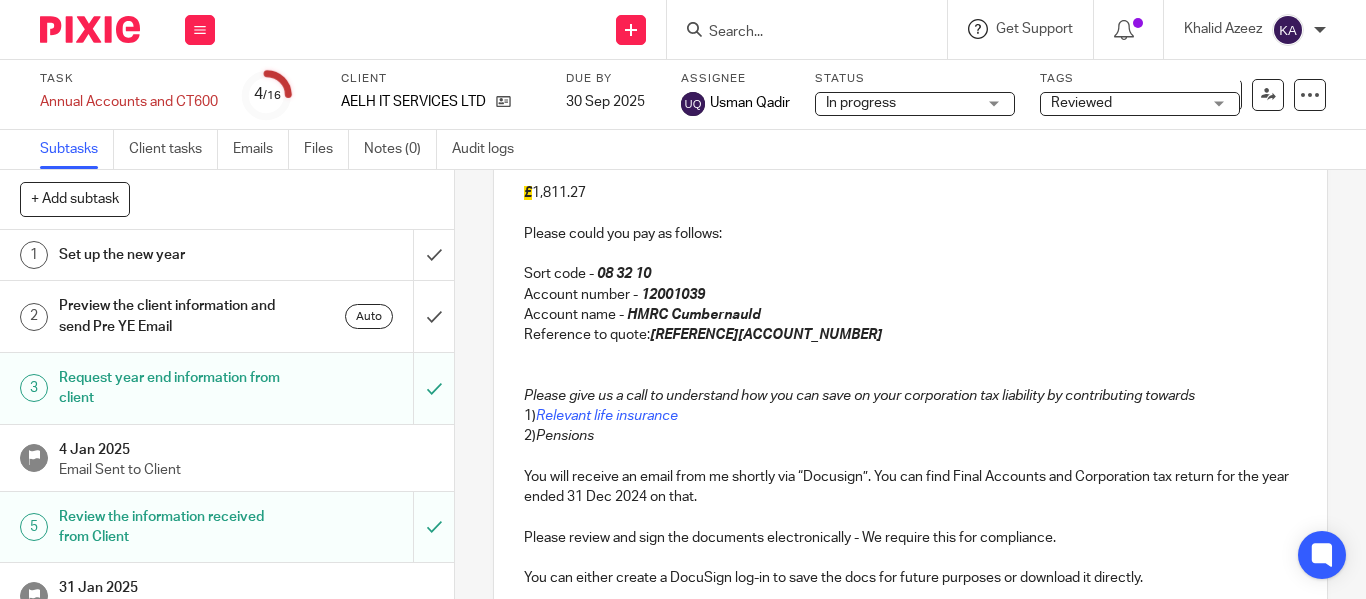 scroll, scrollTop: 364, scrollLeft: 0, axis: vertical 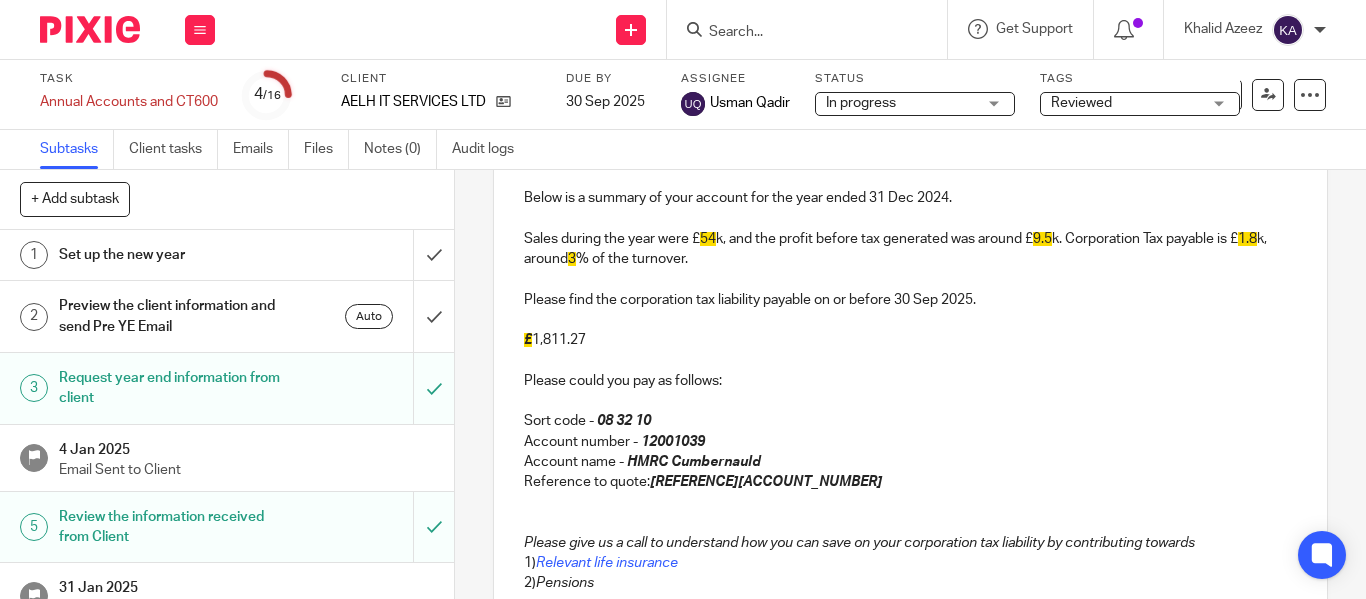 click at bounding box center (910, 401) 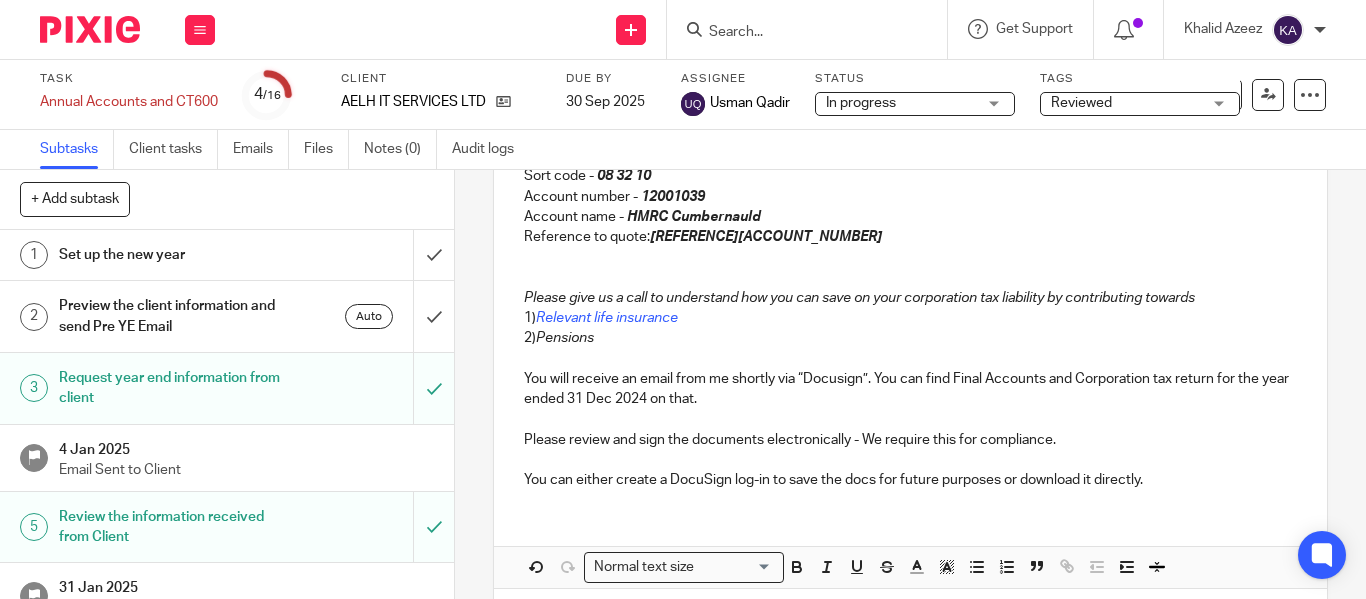 scroll, scrollTop: 564, scrollLeft: 0, axis: vertical 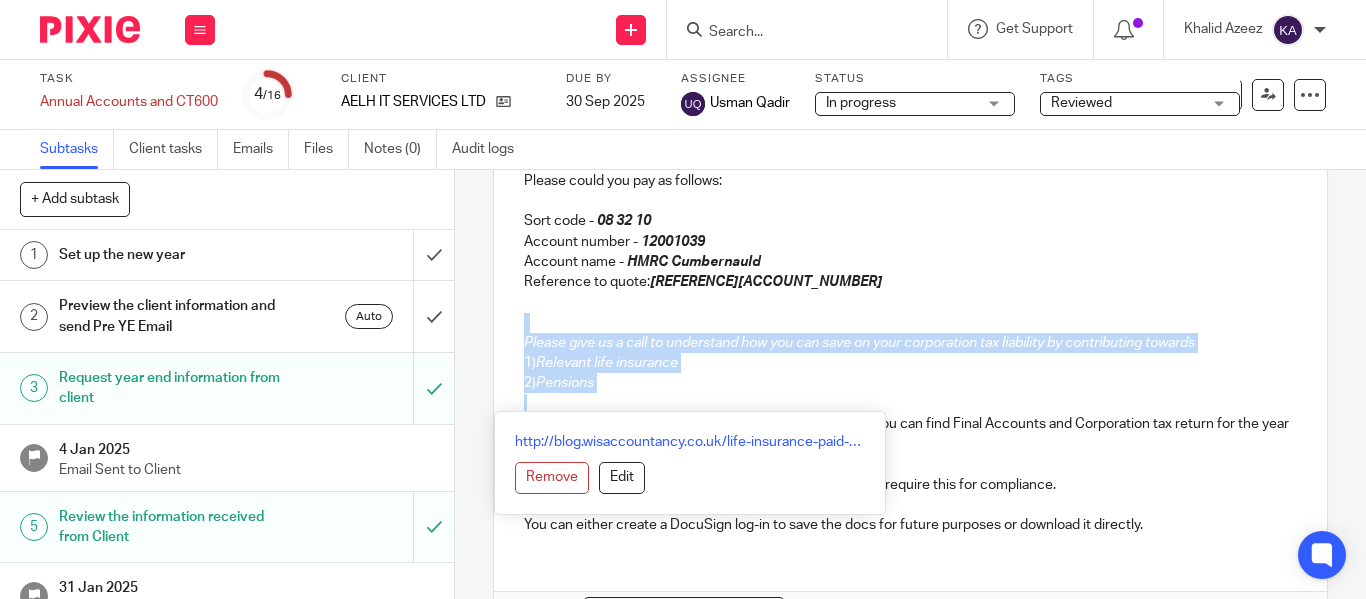 drag, startPoint x: 656, startPoint y: 399, endPoint x: 513, endPoint y: 323, distance: 161.94135 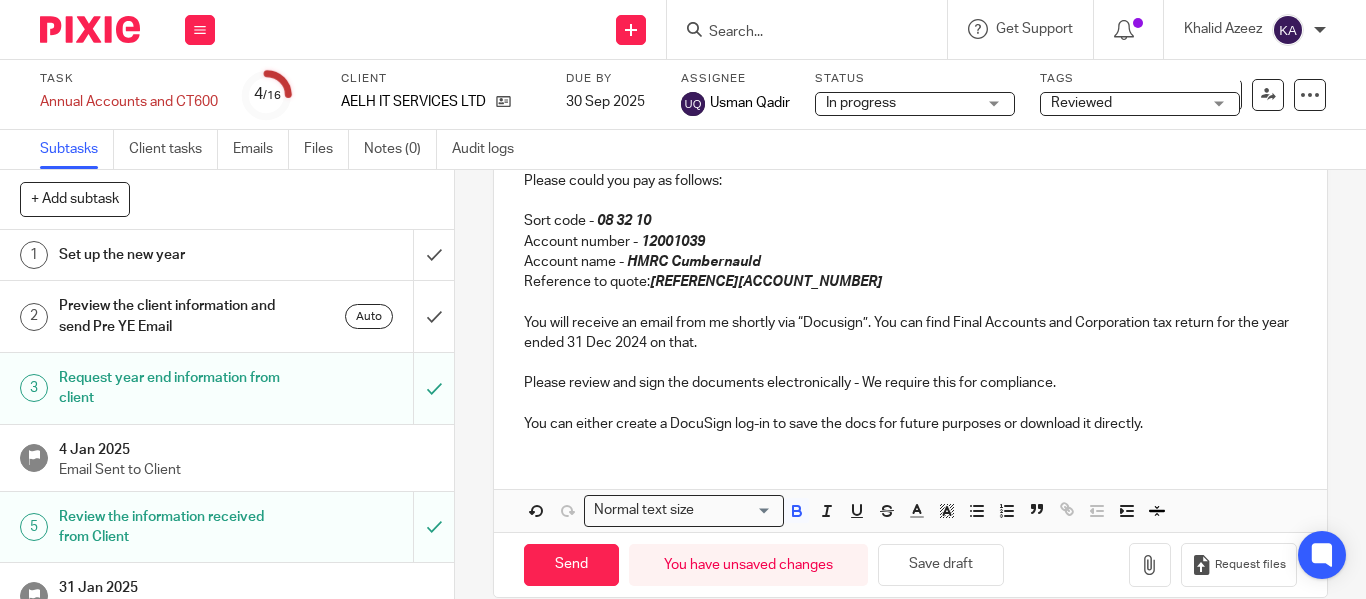 drag, startPoint x: 804, startPoint y: 310, endPoint x: 826, endPoint y: 323, distance: 25.553865 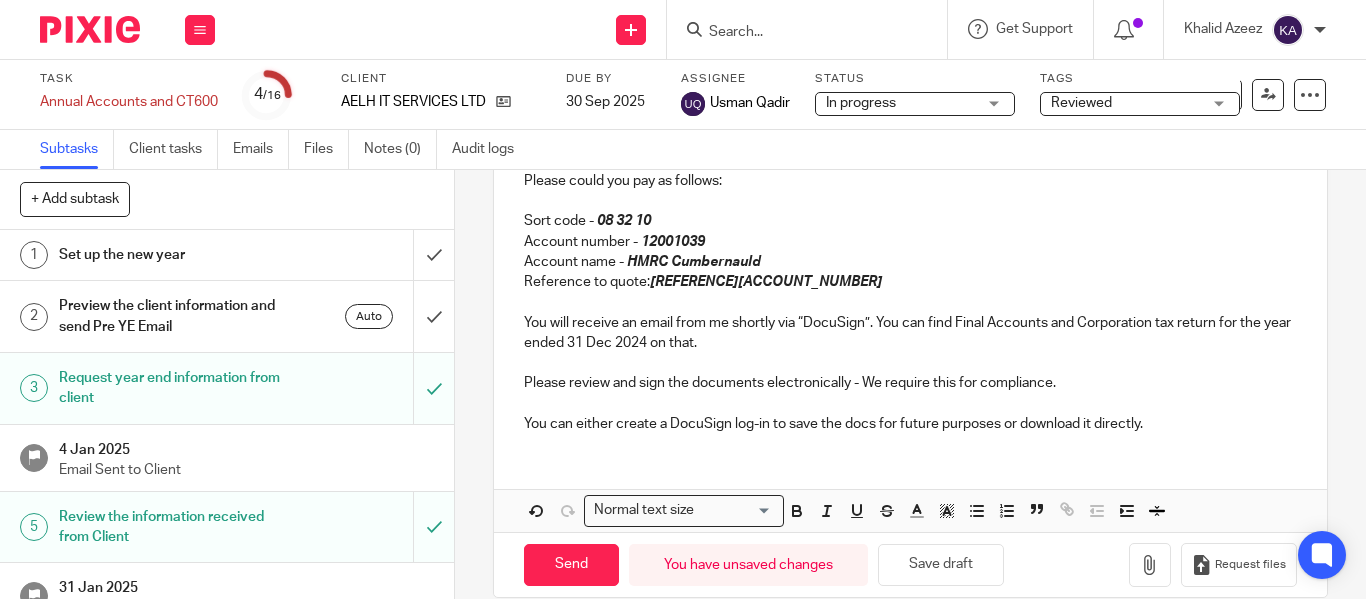 scroll, scrollTop: 364, scrollLeft: 0, axis: vertical 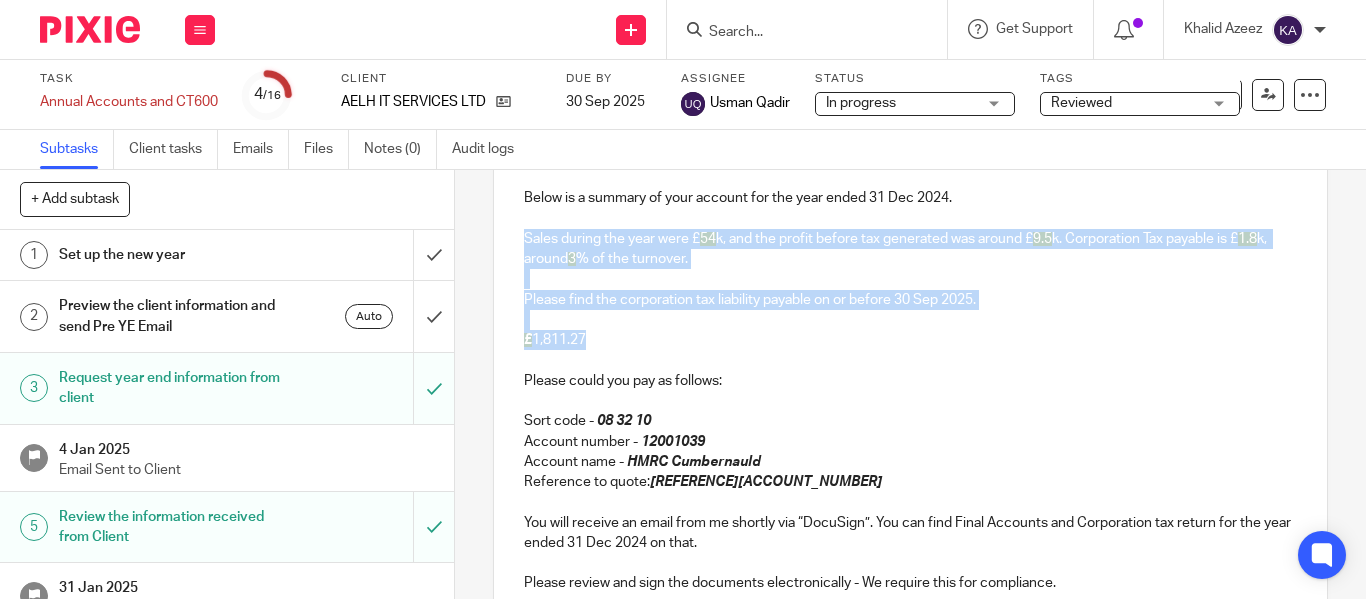 drag, startPoint x: 604, startPoint y: 349, endPoint x: 519, endPoint y: 240, distance: 138.22446 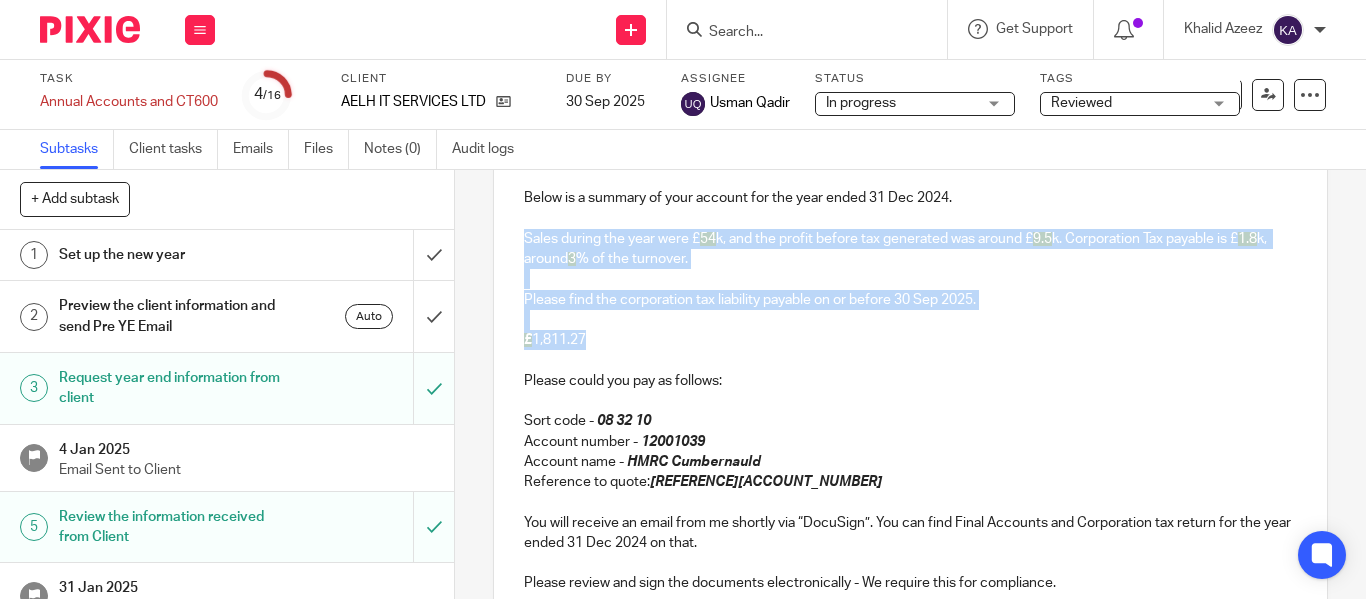 click on "Hi [FIRST],   I hope you are well.   Below is a summary of your account for the year ended 31 Dec 2024.   Sales during the year were £ 54 k, and the profit before tax generated was around £ 9.5 k. Corporation Tax payable is £ 1.8 k, around   3 % of the turnover.   Please find the corporation tax liability payable on or before 30 Sep 2025.   £  1,811.27   Please could you pay as follows:   Sort code -   08 32 10 Account number -   12001039 Account name   -   HMRC [CITY] Reference to quote:  [REFERENCE][ACCOUNT_NUMBER]   You will receive an email from me shortly via “DocuSign”. You can find Final Accounts and Corporation tax return for the year ended 31 Dec 2024 on that. Please review and sign the documents electronically - We require this for compliance.   You can either create a DocuSign log-in to save the docs for future purposes or download it directly." at bounding box center (910, 368) 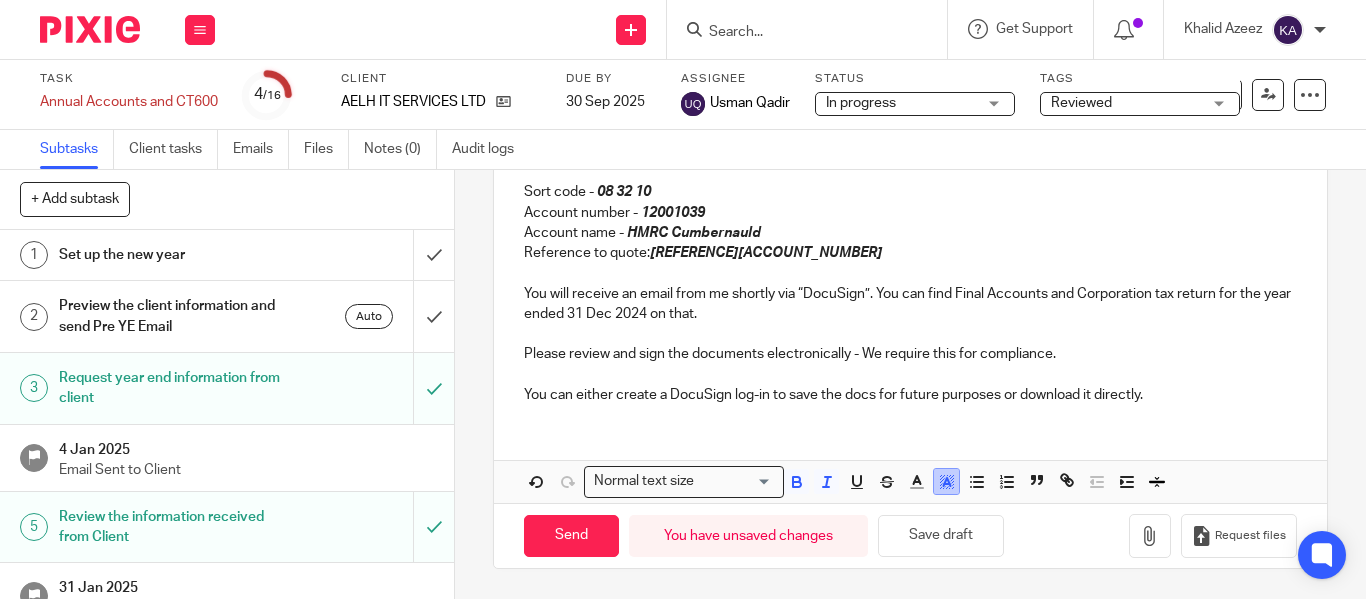 click 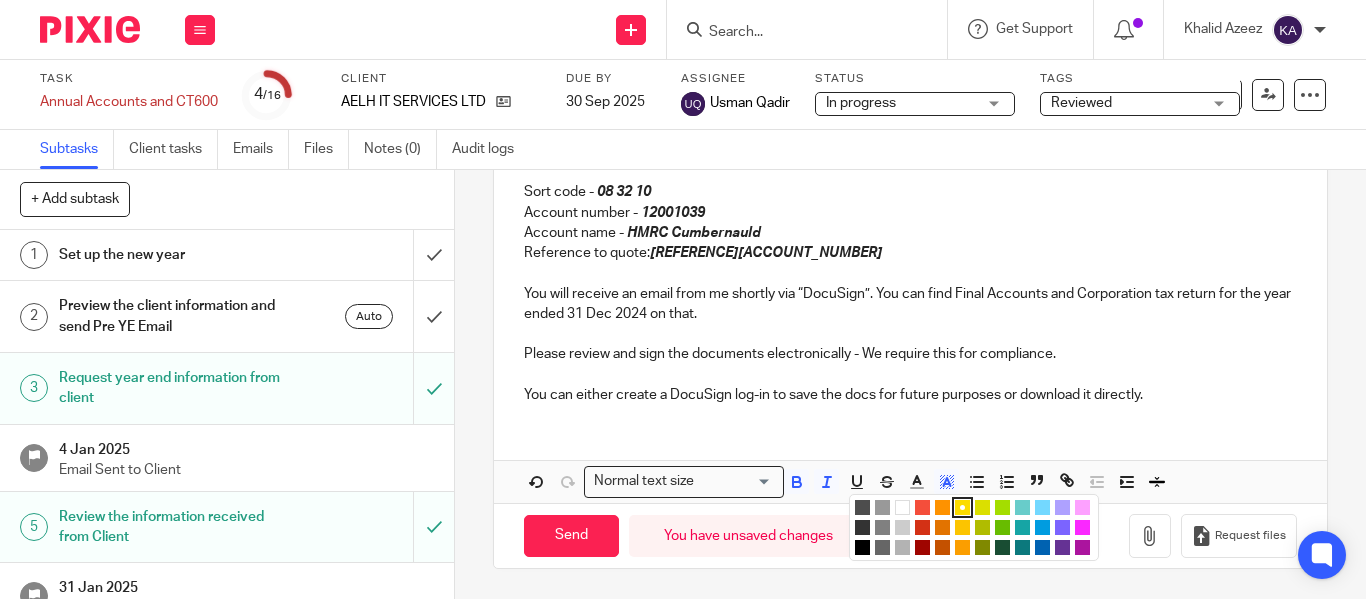 click at bounding box center [902, 507] 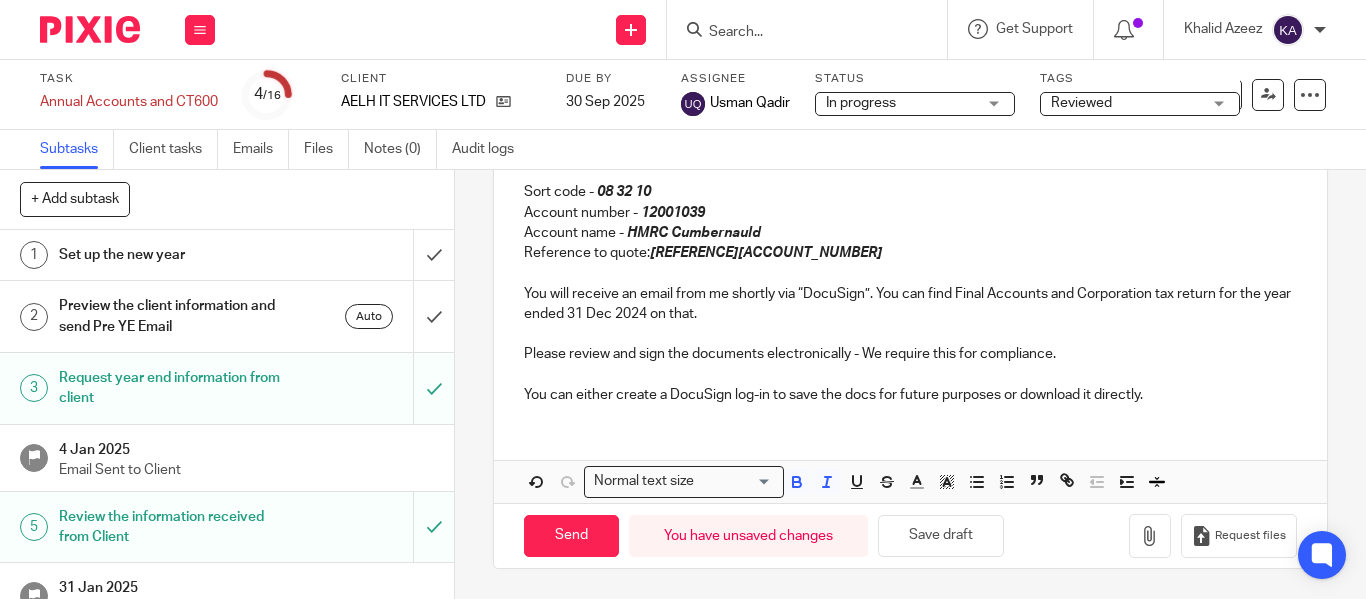 click on "You will receive an email from me shortly via “DocuSign”. You can find Final Accounts and Corporation tax return for the year ended 31 Dec 2024 on that." at bounding box center (910, 304) 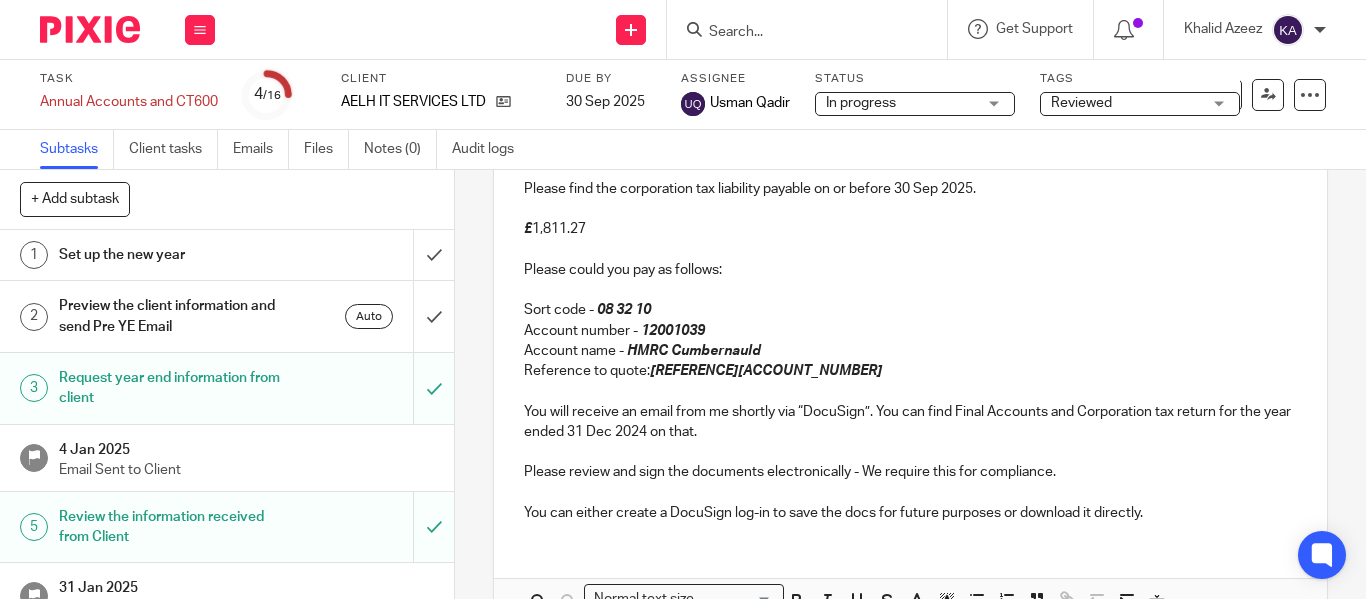 scroll, scrollTop: 193, scrollLeft: 0, axis: vertical 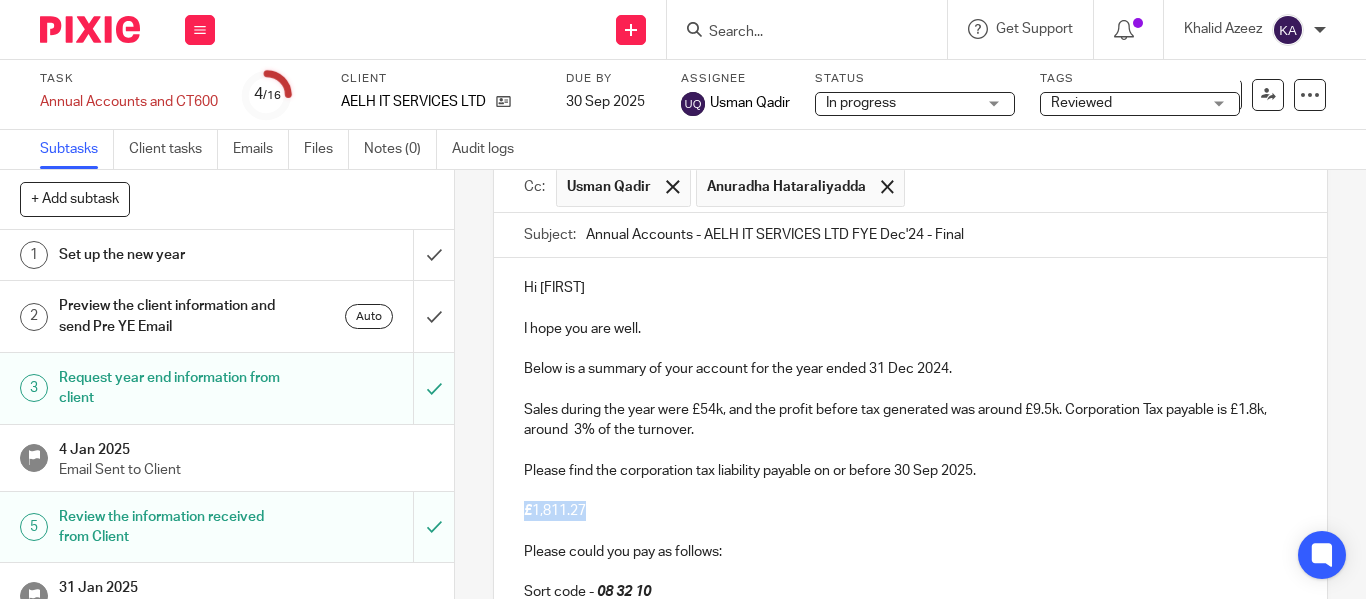 drag, startPoint x: 549, startPoint y: 517, endPoint x: 499, endPoint y: 514, distance: 50.08992 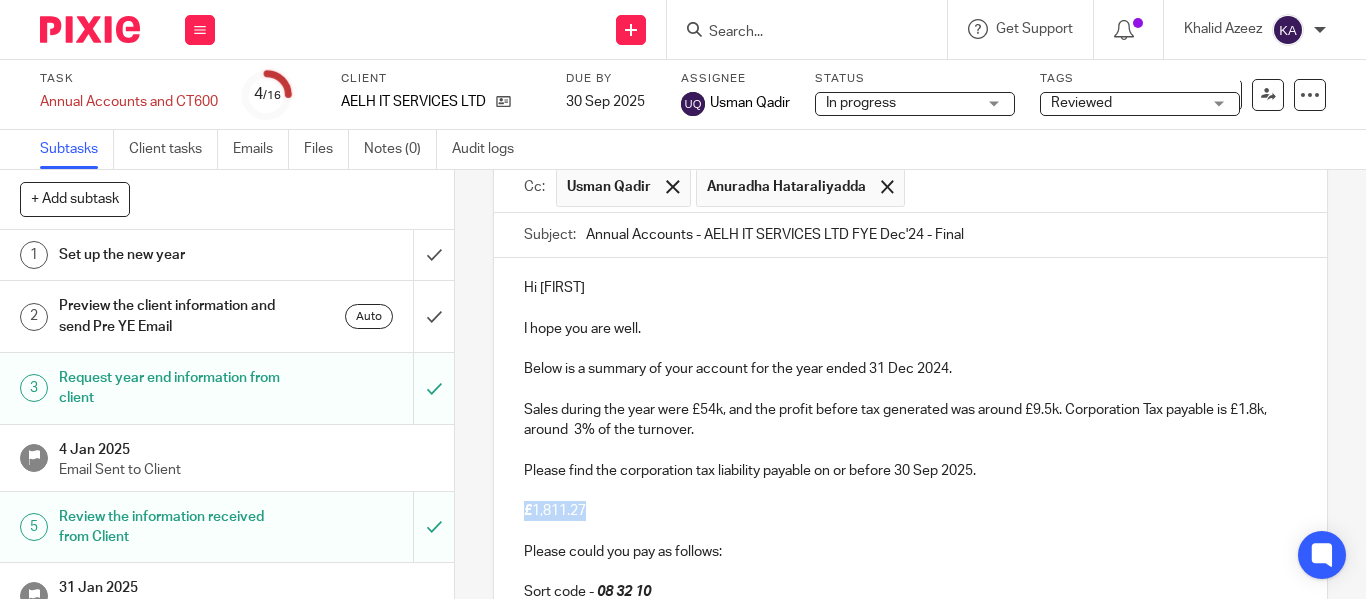click on "Hi [FIRST],   I hope you are well.   Below is a summary of your account for the year ended 31 Dec 2024.   Sales during the year were £54k, and the profit before tax generated was around £9.5k. Corporation Tax payable is £1.8k, around  3% of the turnover.   Please find the corporation tax liability payable on or before 30 Sep 2025.   £  1,811.27   Please could you pay as follows:   Sort code -   08 32 10 Account number -   12001039 Account name   -   HMRC [CITY] Reference to quote:  [REFERENCE][ACCOUNT_NUMBER]   You will receive an email from me shortly via “DocuSign”. You can find Final Accounts and Corporation tax return for the year ended 31 Dec 2024 on that. Please review and sign the documents electronically - We require this for compliance.   You can either create a DocuSign log-in to save the docs for future purposes or download it directly." at bounding box center [910, 539] 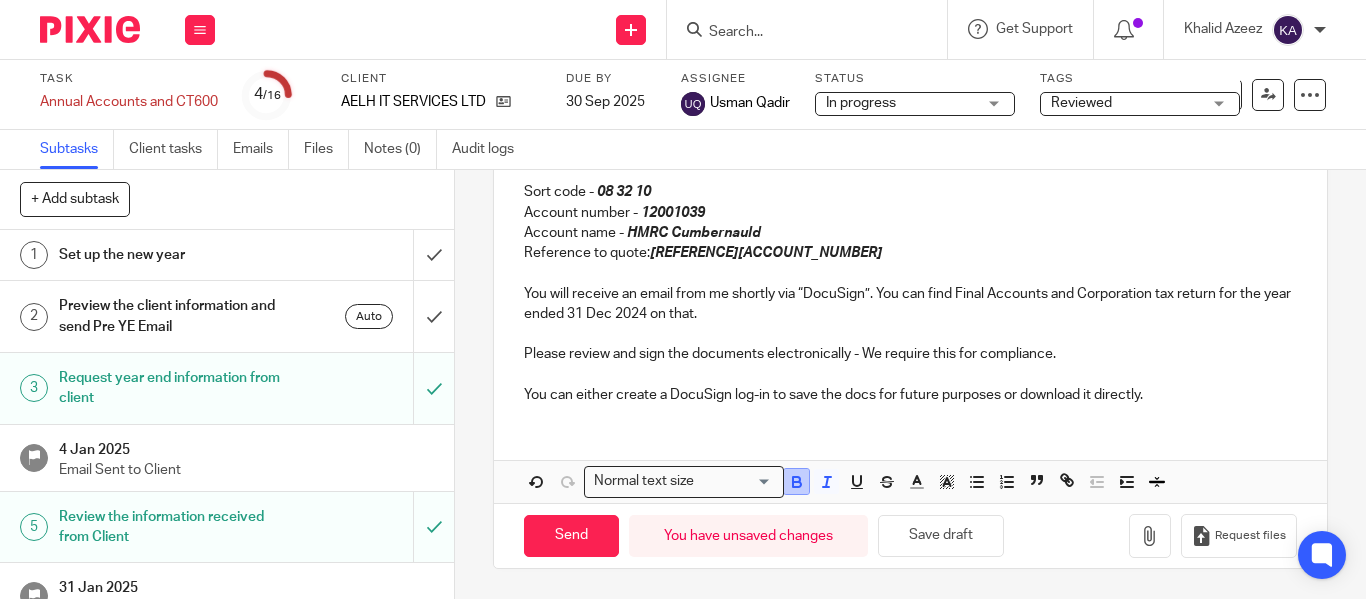 click 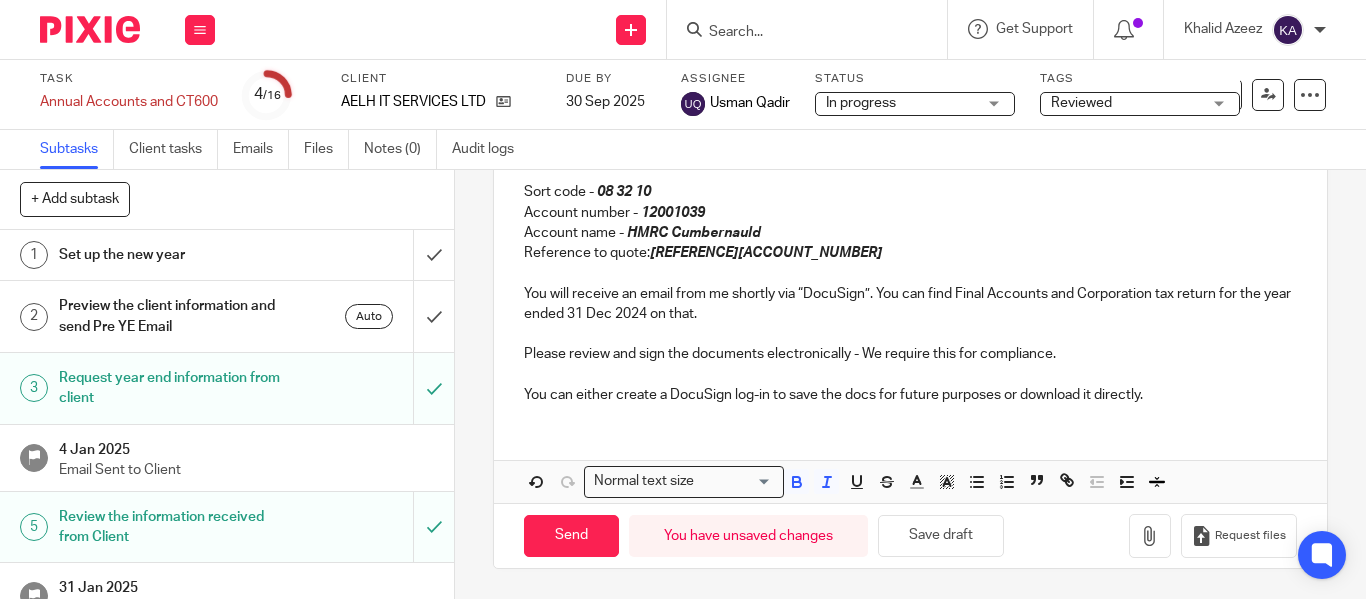 scroll, scrollTop: 522, scrollLeft: 0, axis: vertical 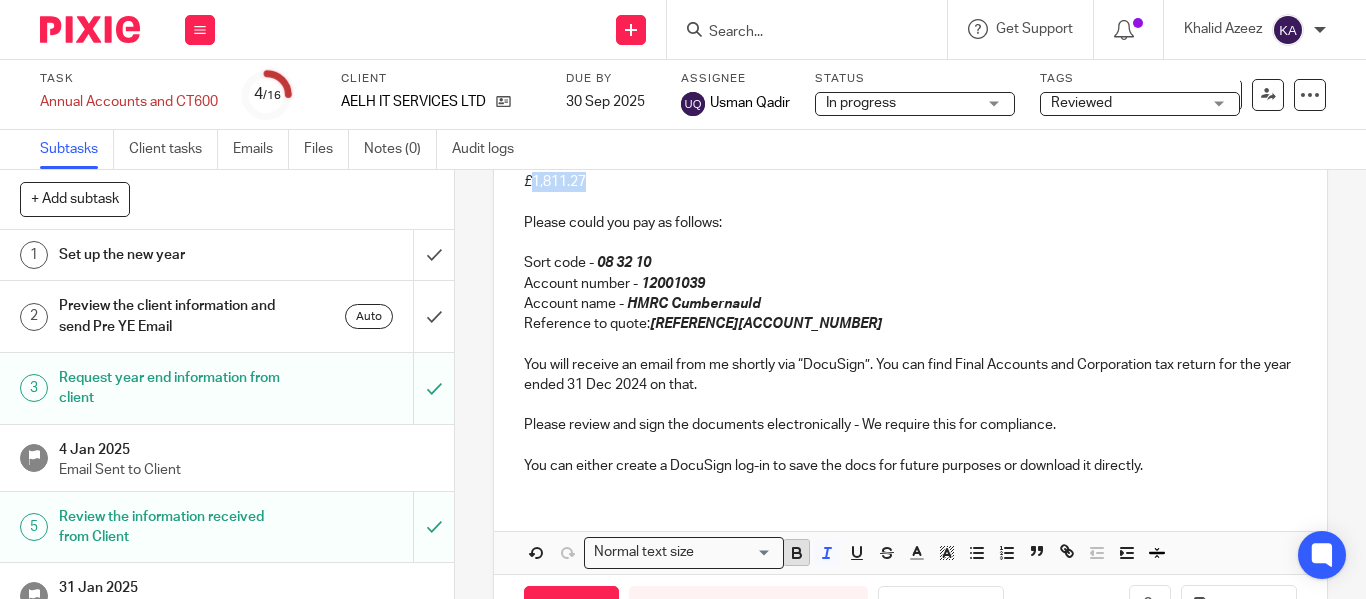 click 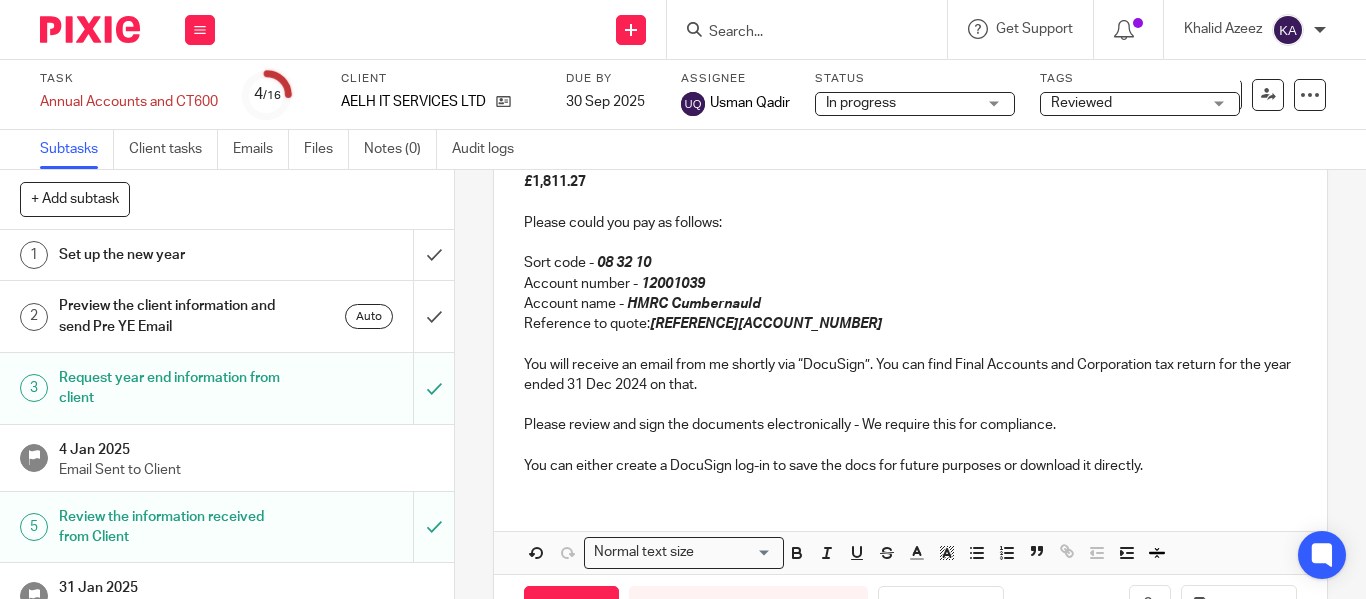 click on "You will receive an email from me shortly via “DocuSign”. You can find Final Accounts and Corporation tax return for the year ended 31 Dec 2024 on that." at bounding box center (910, 375) 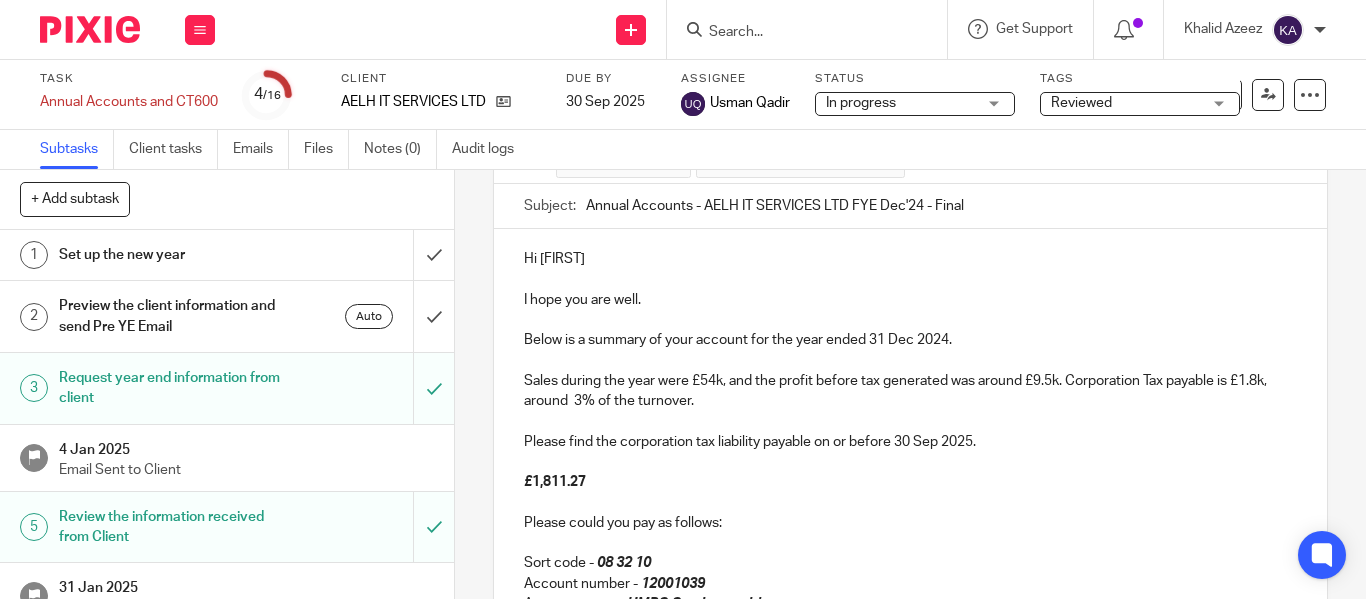 click on "£  1,811.27" at bounding box center [910, 482] 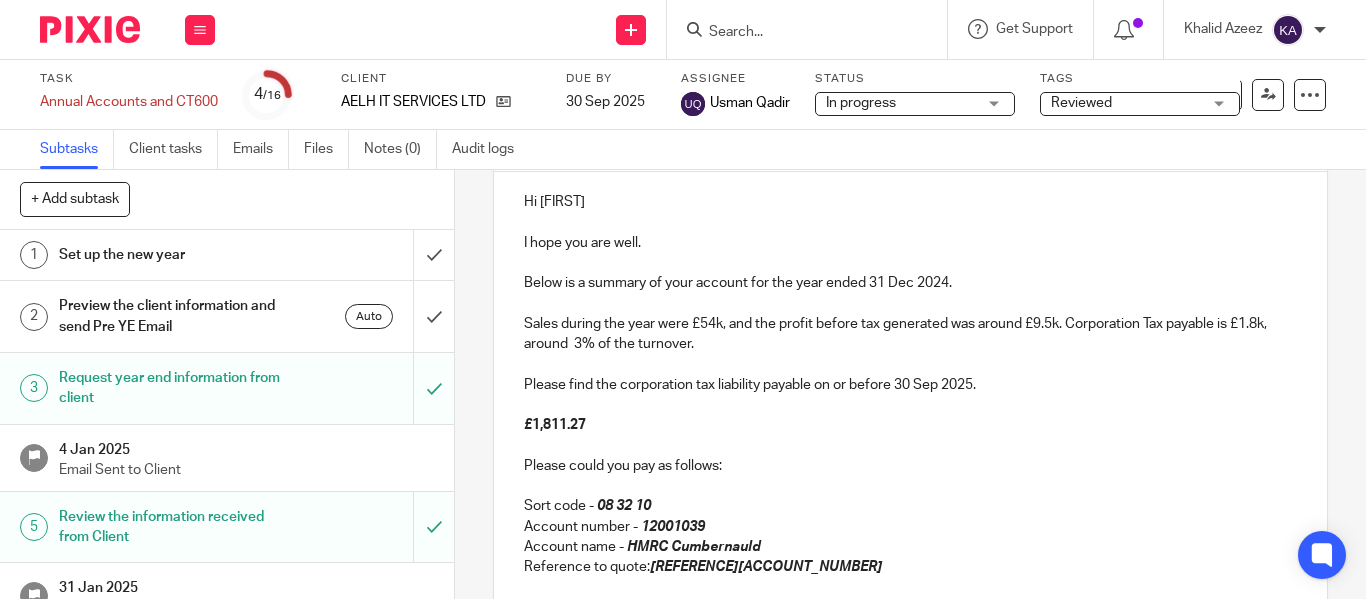scroll, scrollTop: 280, scrollLeft: 0, axis: vertical 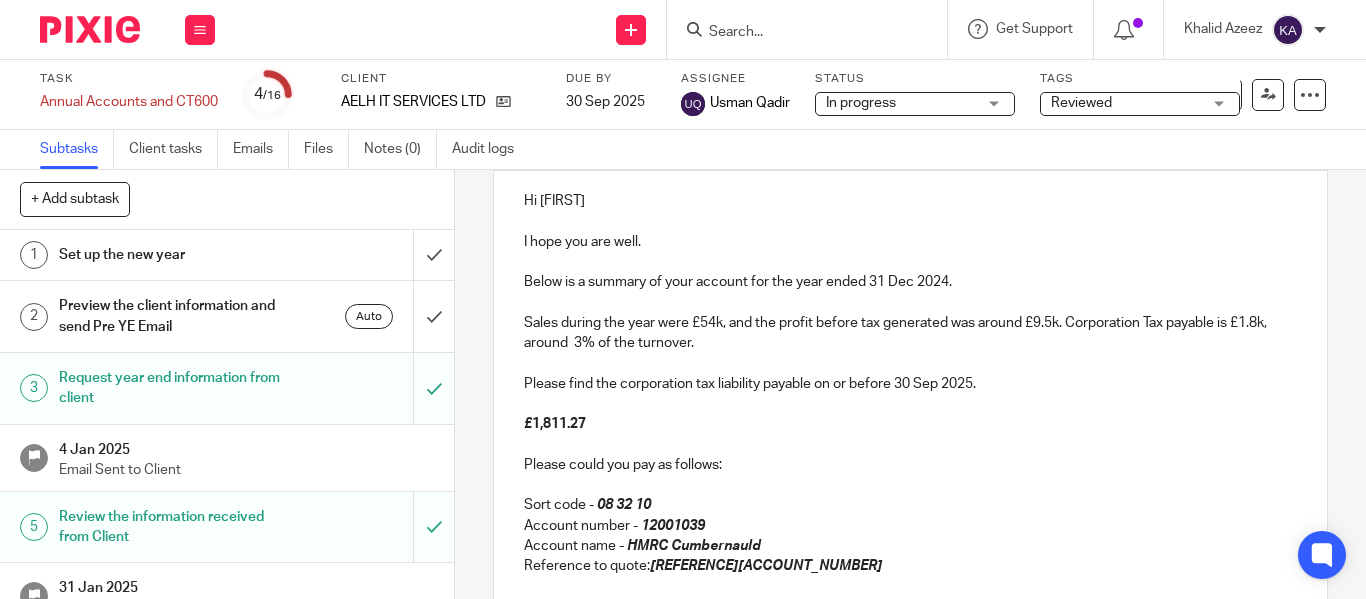 click on "£  1,811.27" at bounding box center (910, 424) 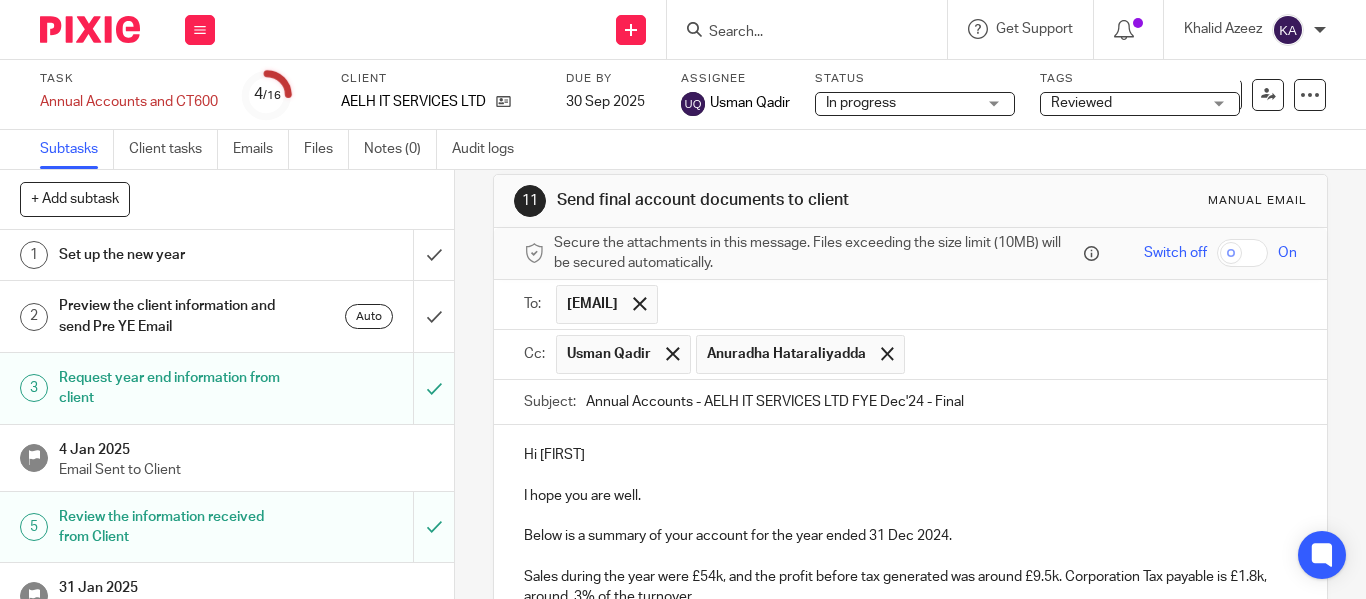 scroll, scrollTop: 0, scrollLeft: 0, axis: both 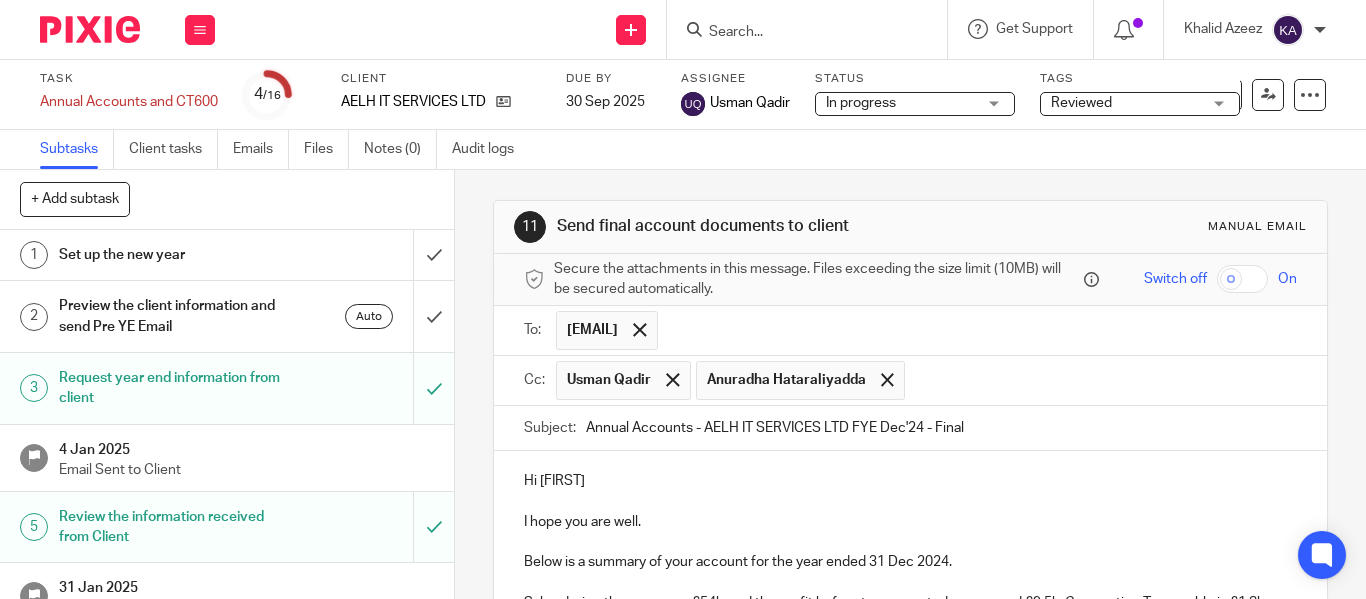 click on "Annual Accounts - AELH IT SERVICES LTD FYE Dec'24 - Final" at bounding box center (941, 428) 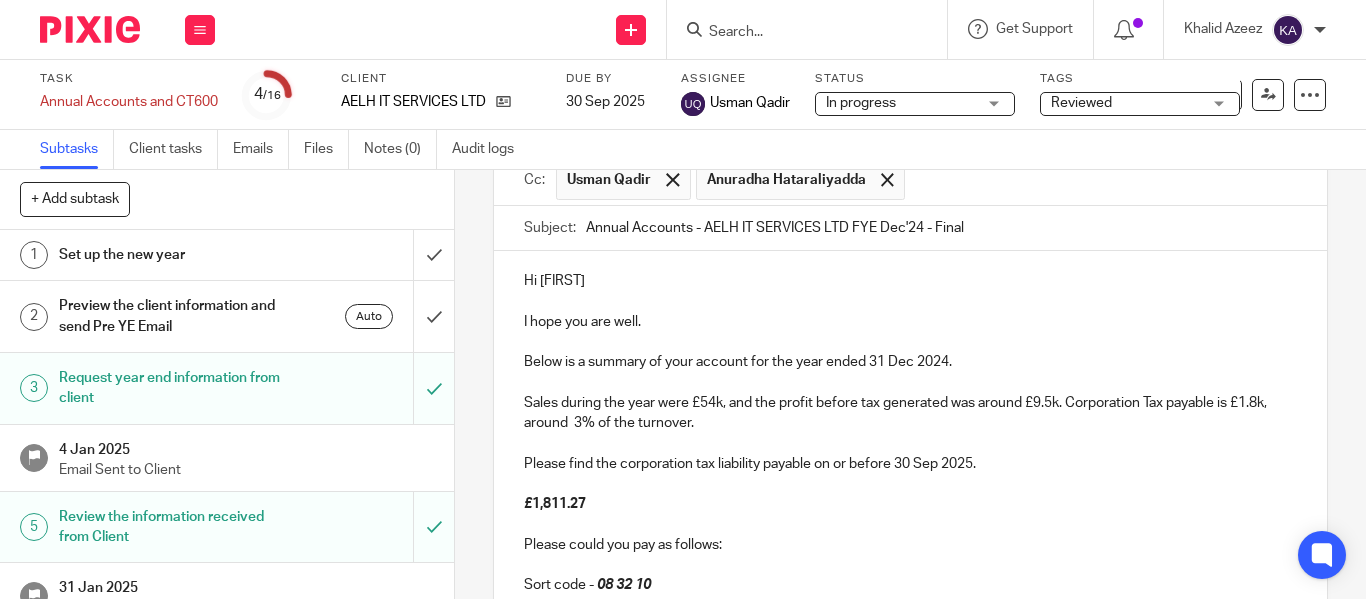scroll, scrollTop: 300, scrollLeft: 0, axis: vertical 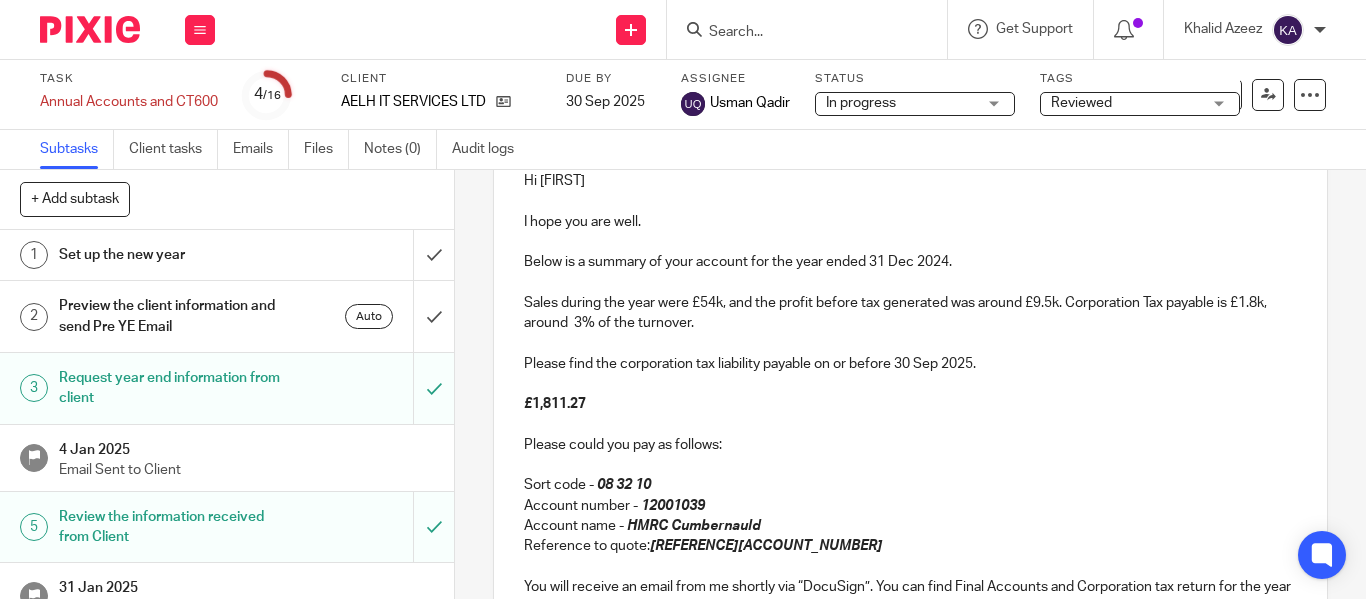 click on "Please find the corporation tax liability payable on or before 30 Sep 2025." at bounding box center (910, 364) 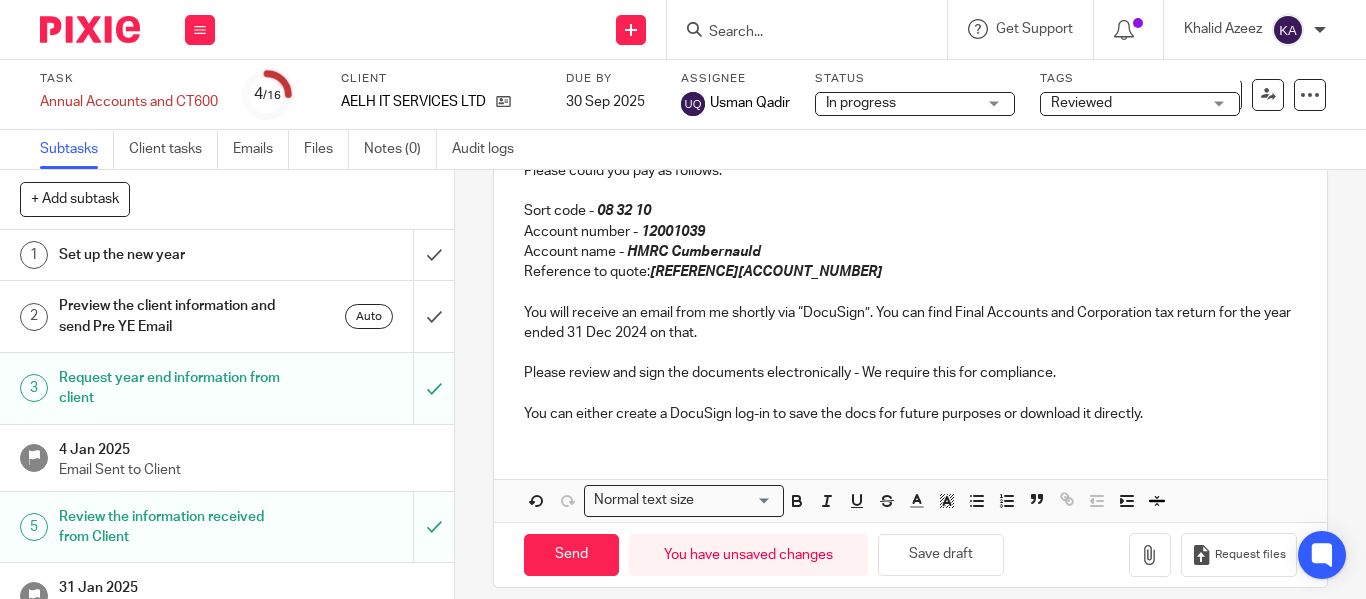 scroll, scrollTop: 593, scrollLeft: 0, axis: vertical 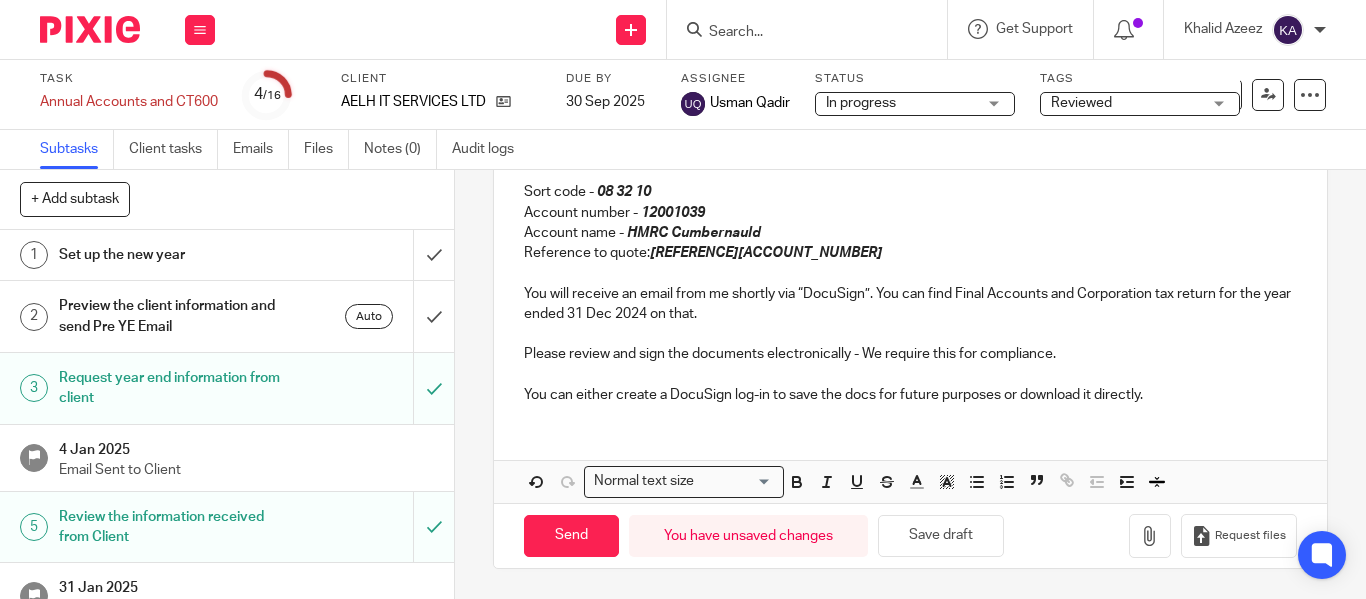 click on "You will receive an email from me shortly via “DocuSign”. You can find Final Accounts and Corporation tax return for the year ended 31 Dec 2024 on that." at bounding box center (910, 304) 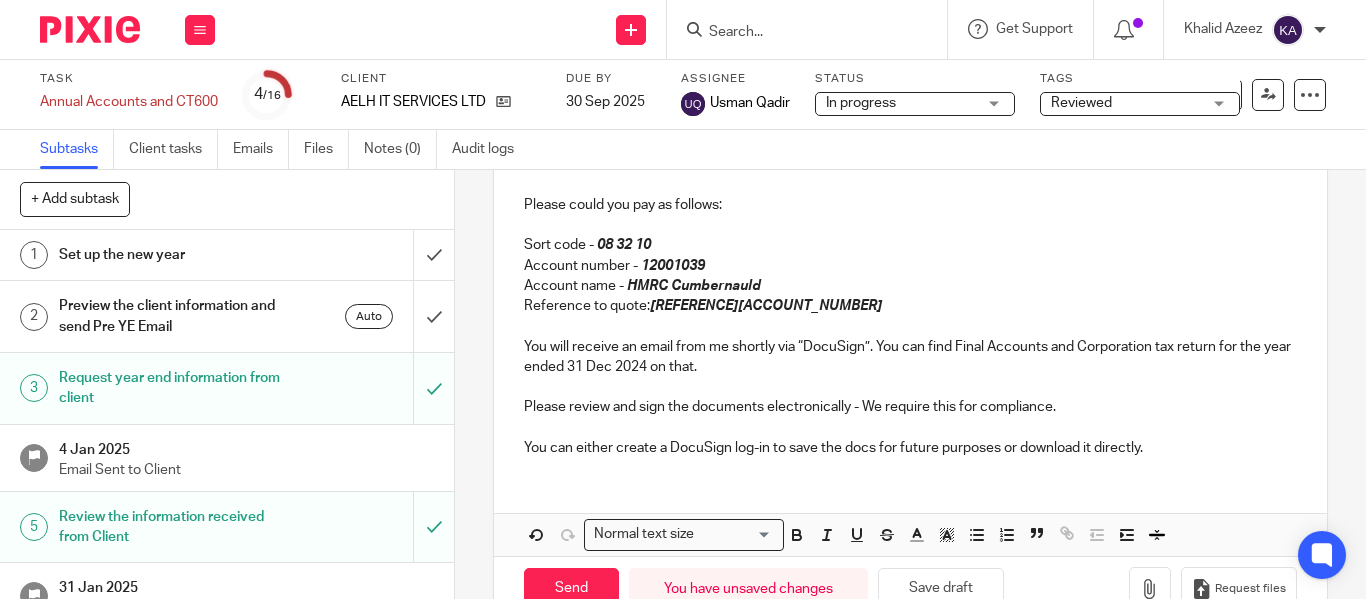 scroll, scrollTop: 493, scrollLeft: 0, axis: vertical 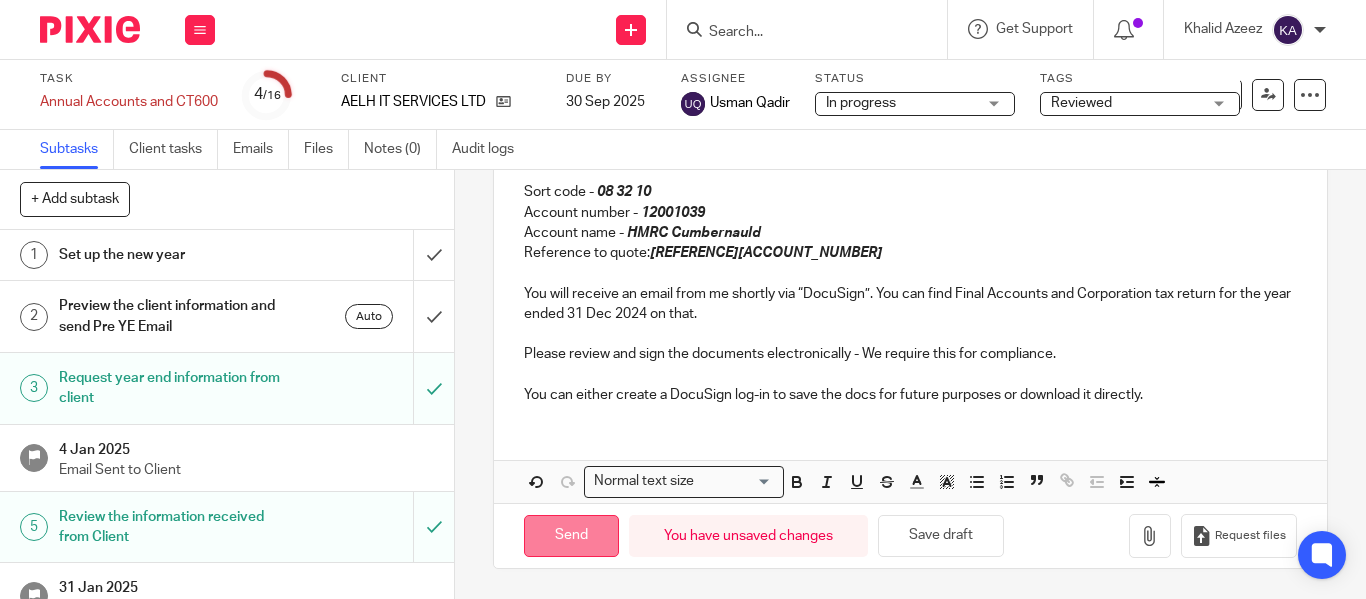 click on "Send" at bounding box center [571, 536] 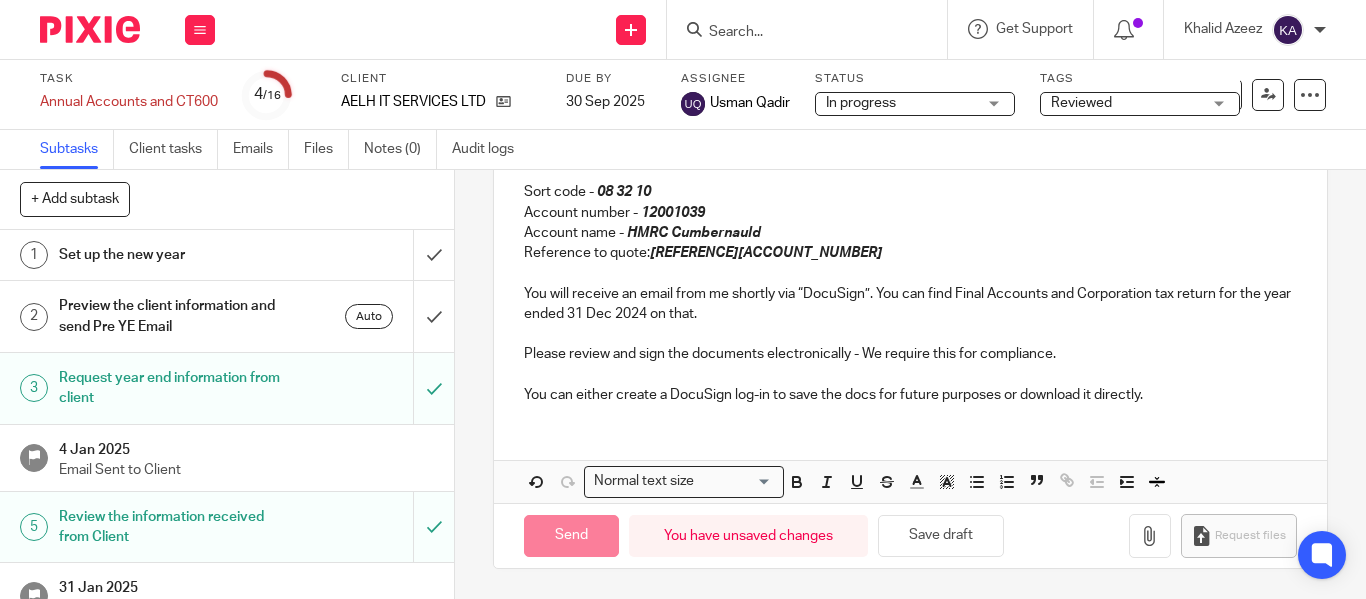 click on "In progress" at bounding box center (861, 103) 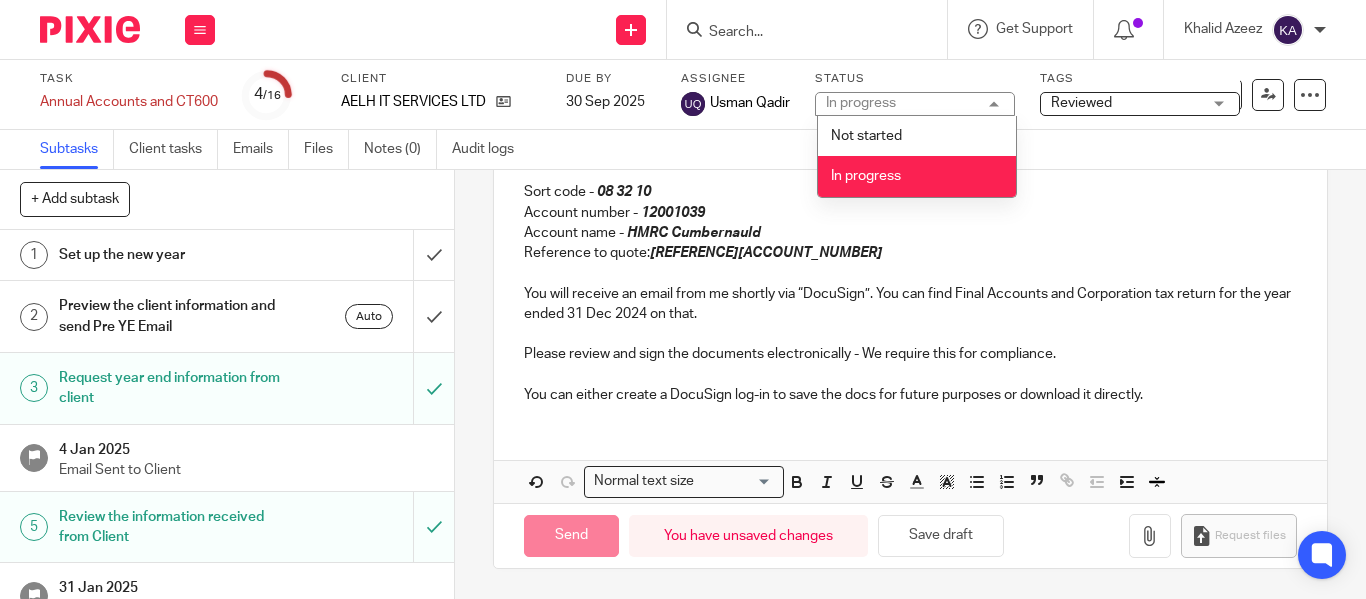 type on "Sent" 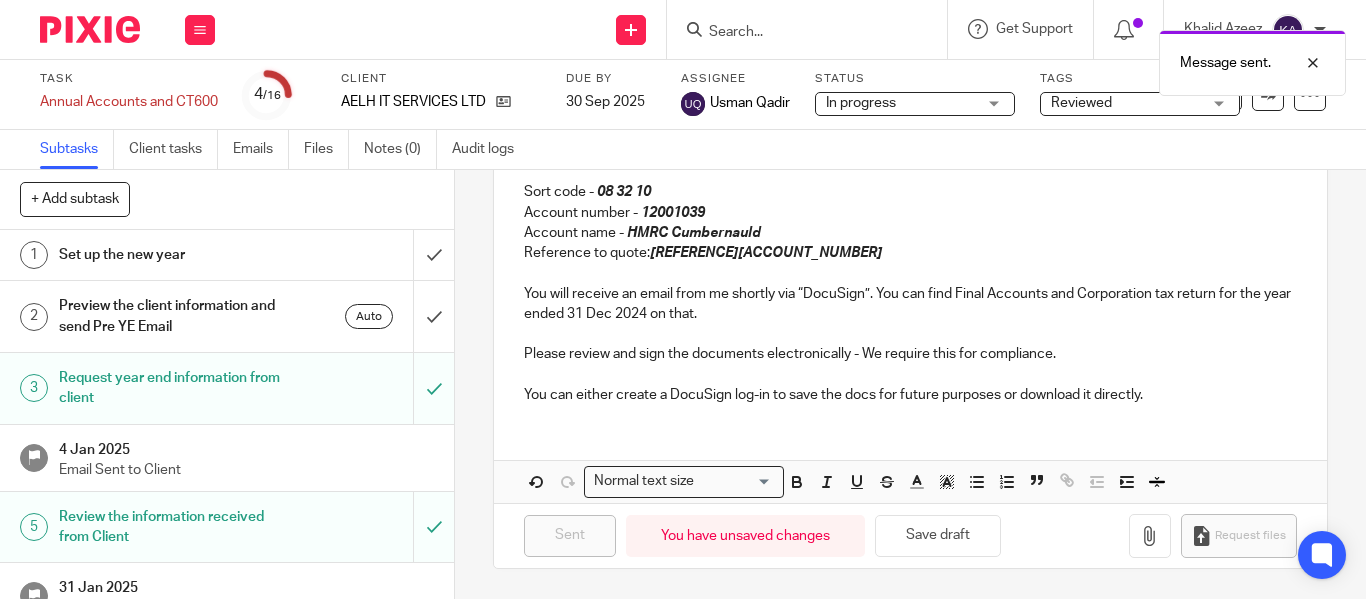 click at bounding box center (910, 172) 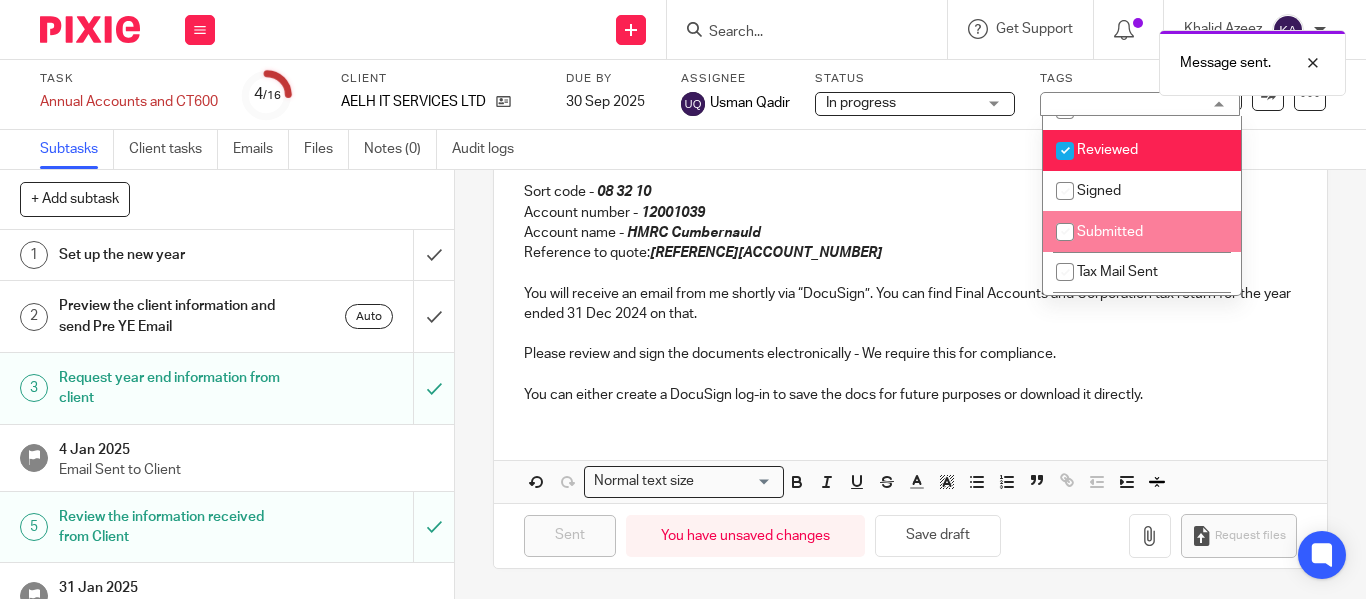 scroll, scrollTop: 100, scrollLeft: 0, axis: vertical 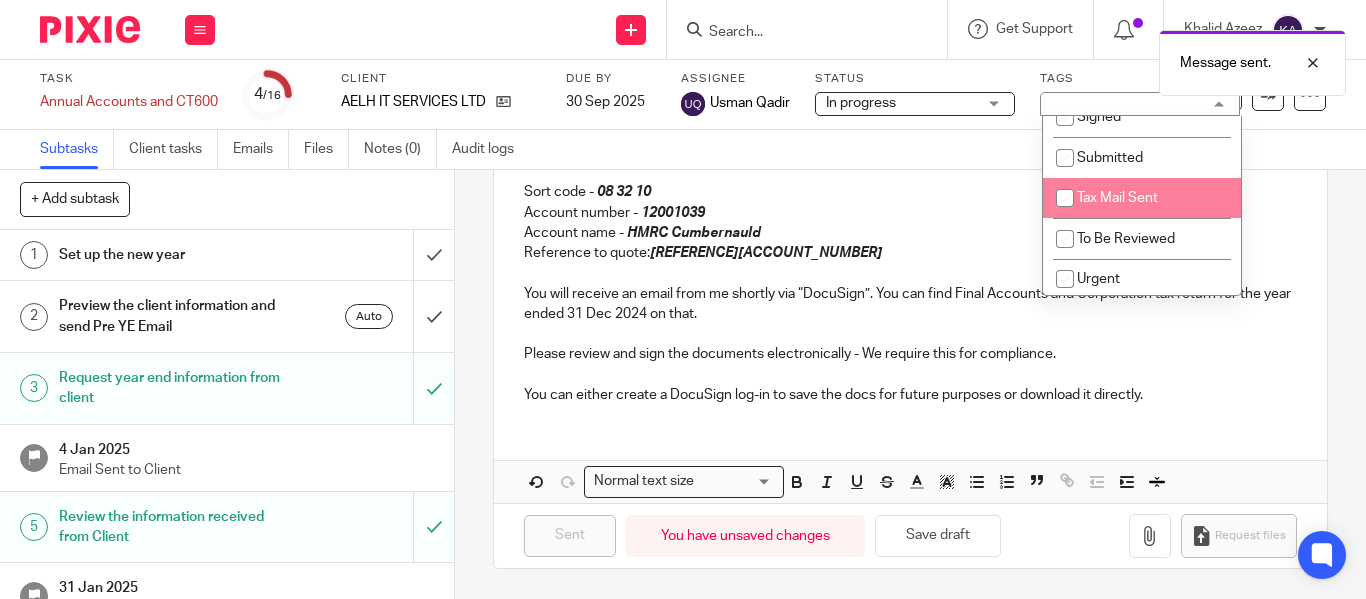 click at bounding box center (1065, 198) 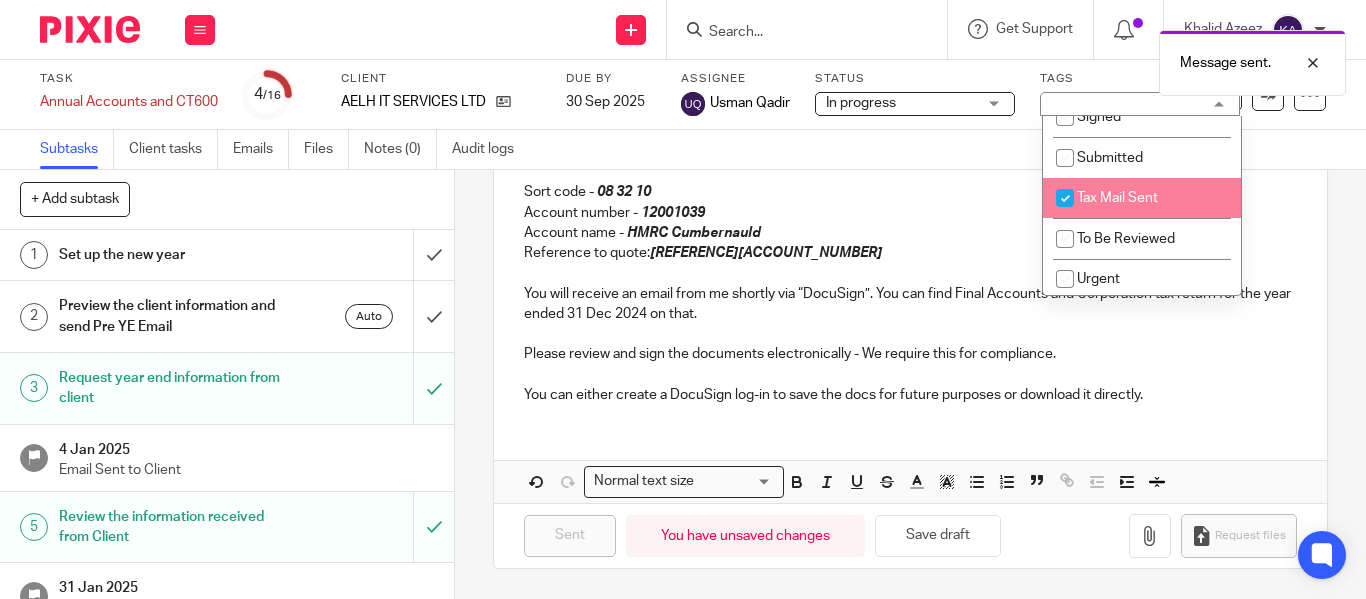 checkbox on "true" 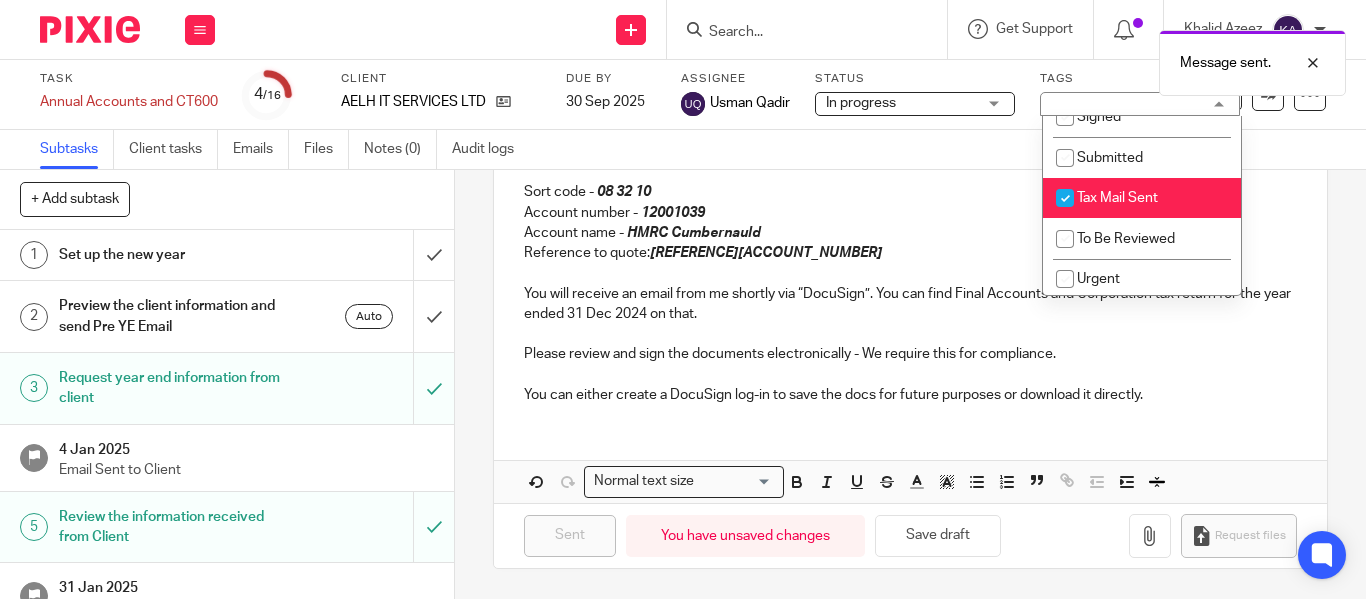 scroll, scrollTop: 0, scrollLeft: 0, axis: both 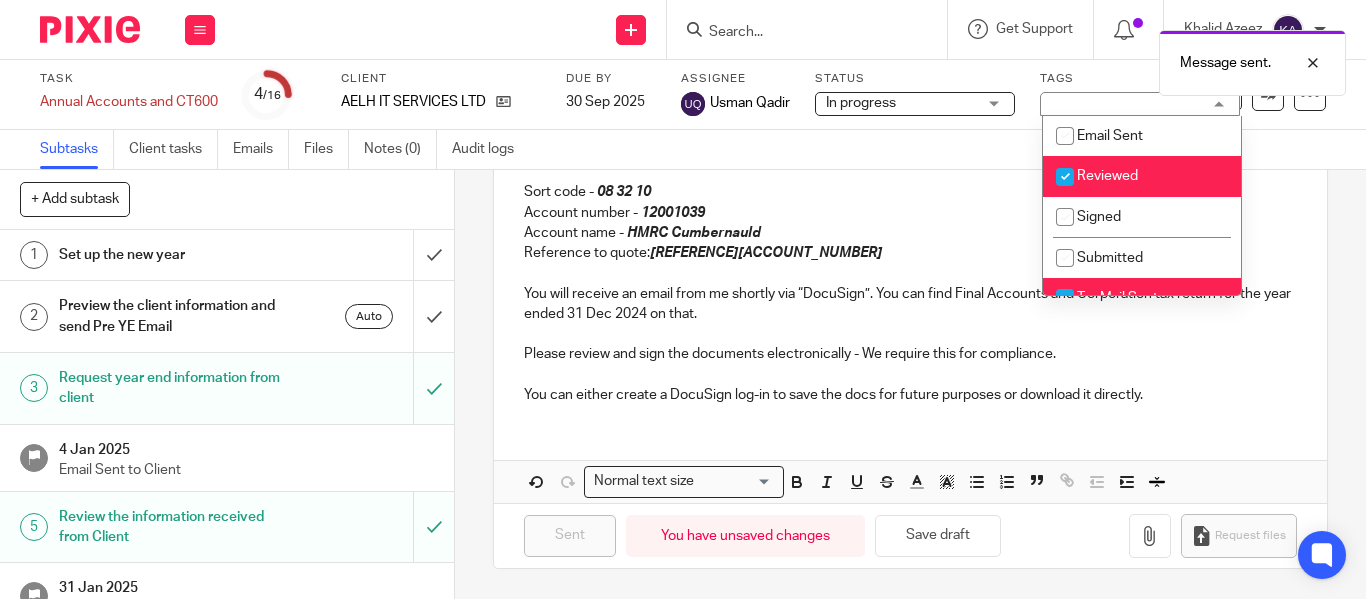click at bounding box center [1065, 177] 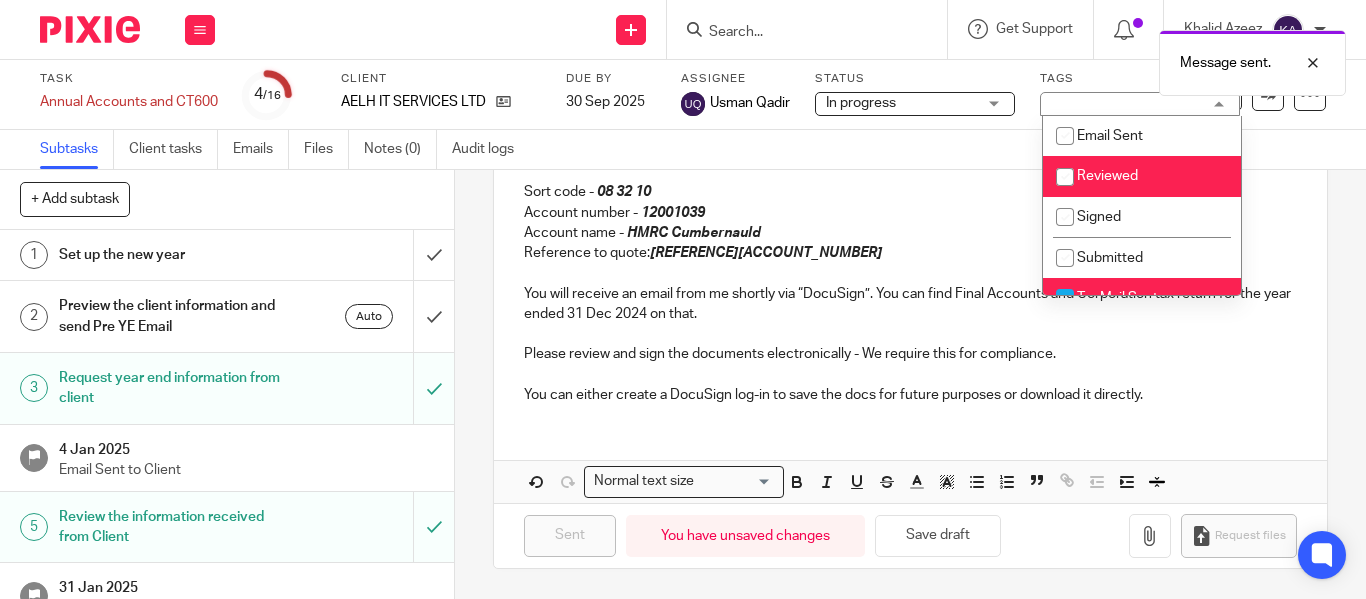 checkbox on "false" 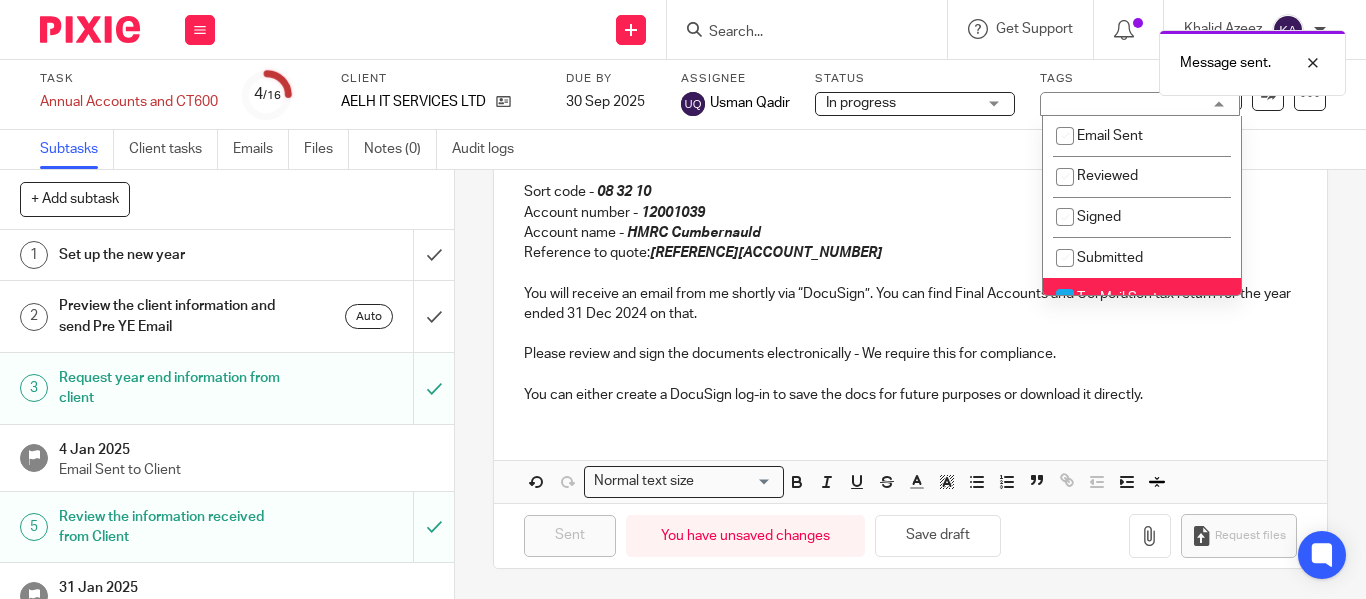 click on "Please review and sign the documents electronically - We require this for compliance." at bounding box center (910, 354) 